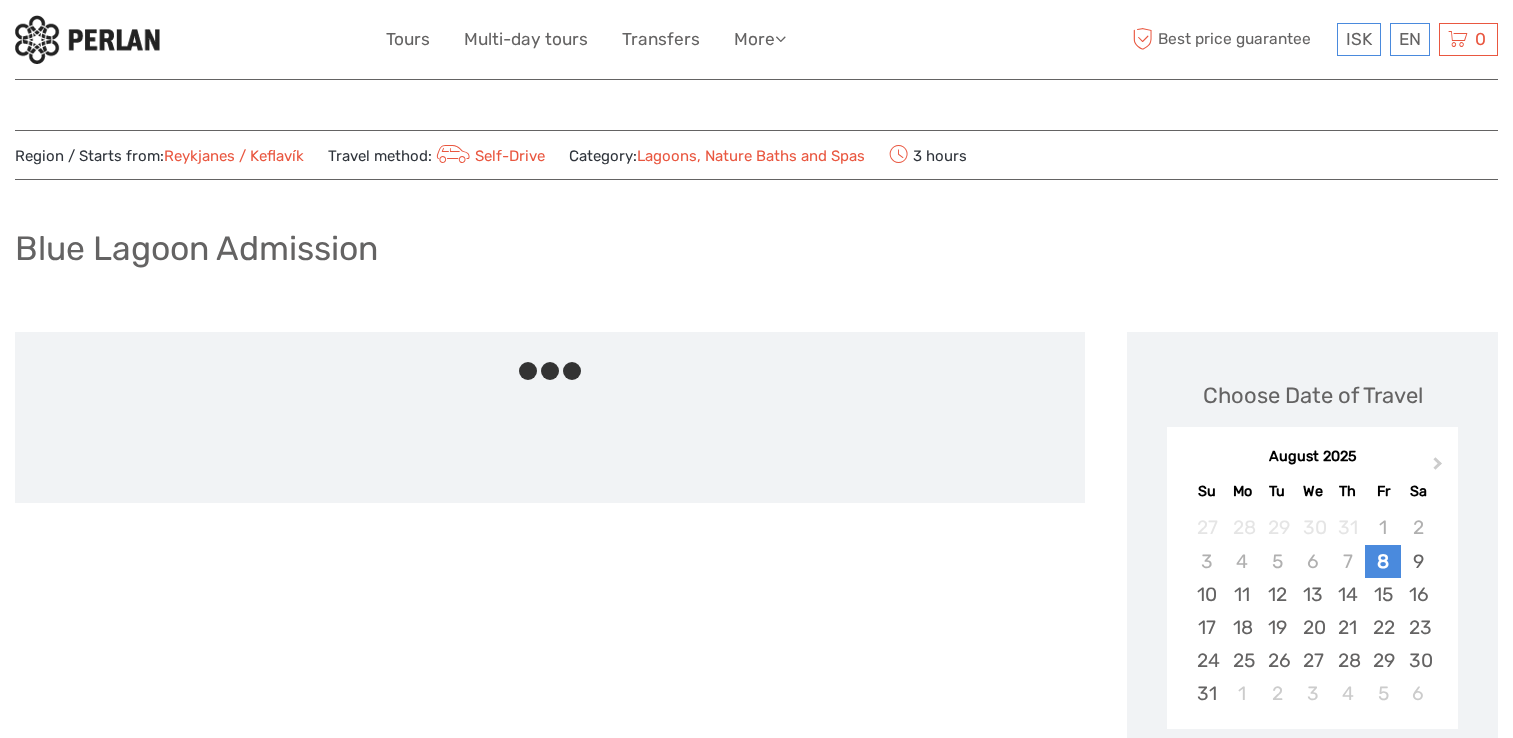 scroll, scrollTop: 0, scrollLeft: 0, axis: both 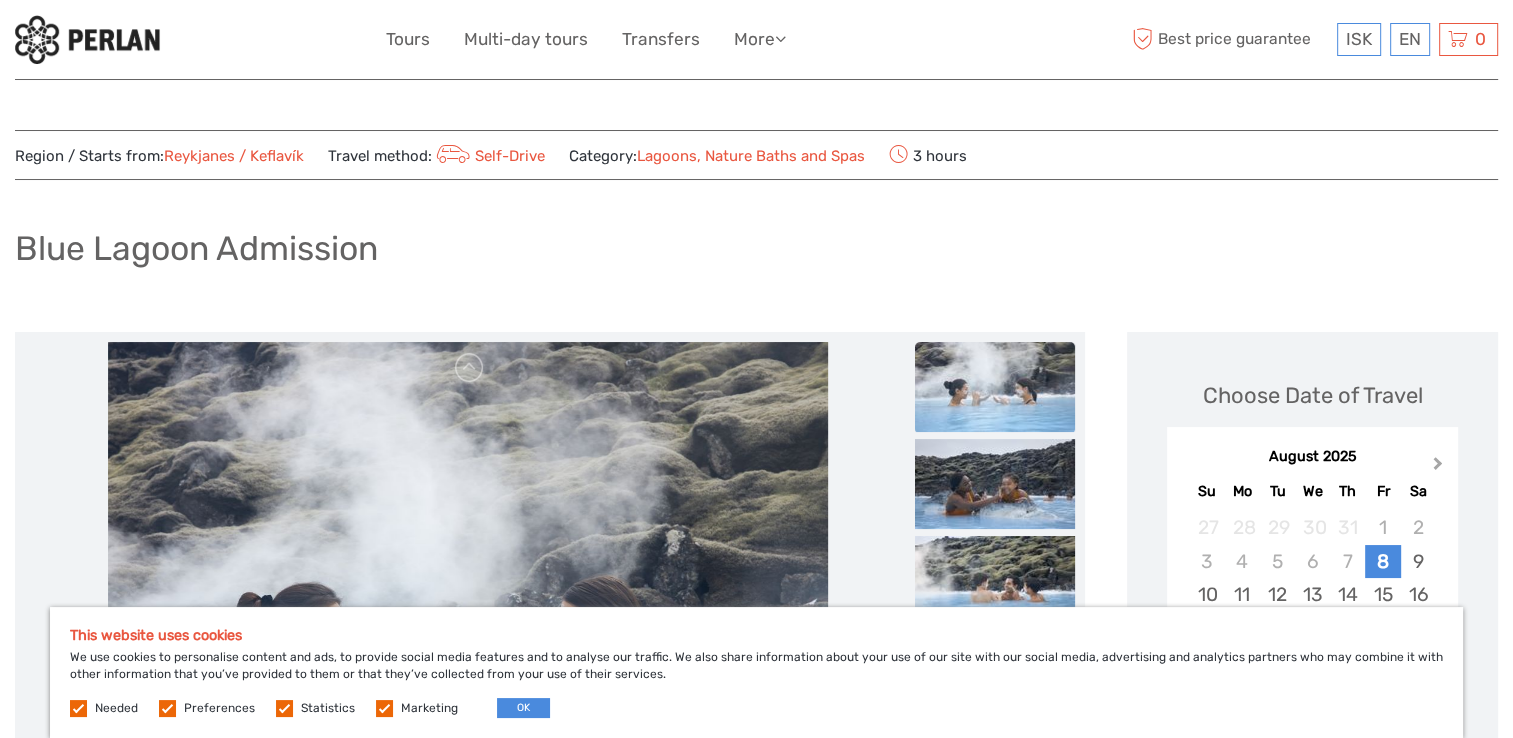 click on "Next Month" at bounding box center [1440, 468] 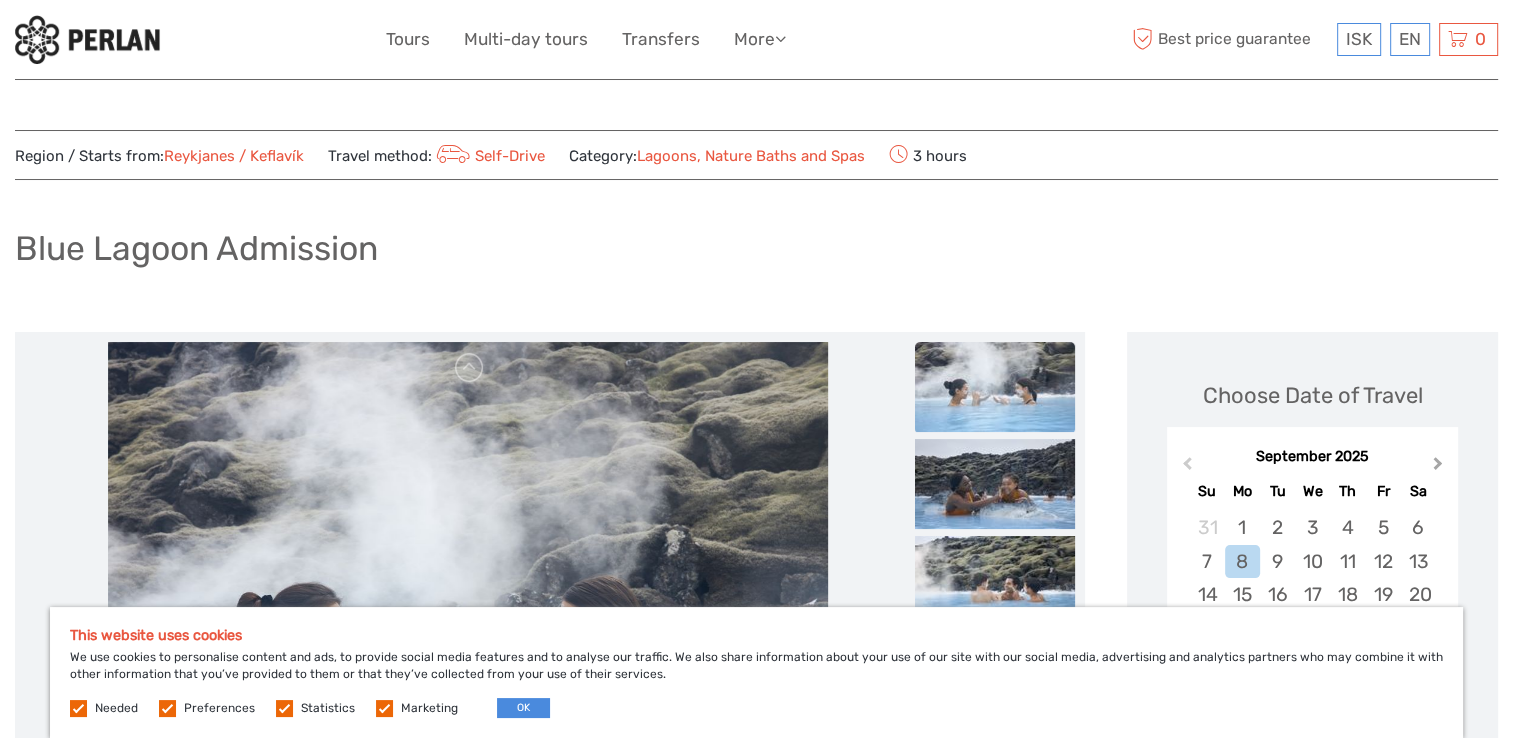 click on "Next Month" at bounding box center (1440, 468) 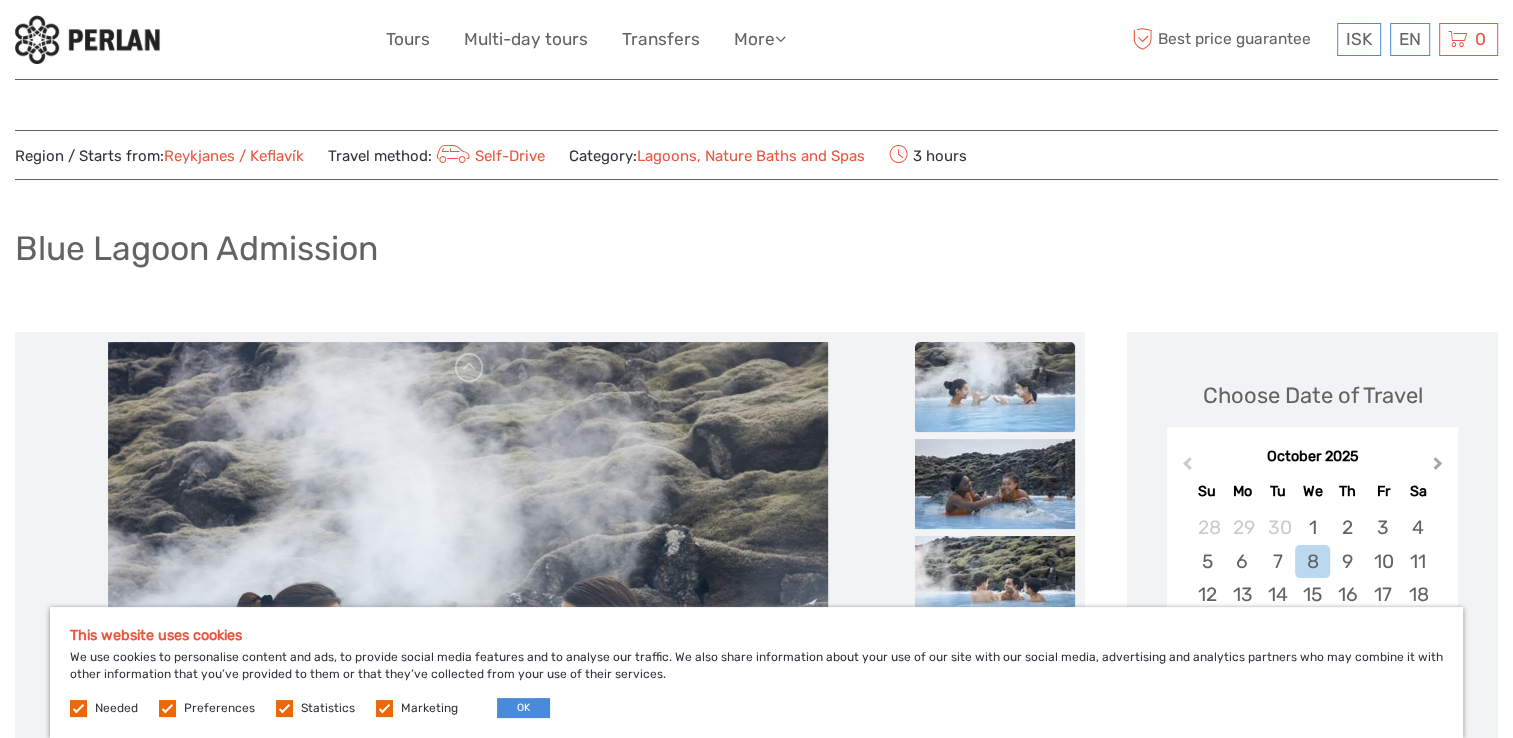 click on "Next Month" at bounding box center (1440, 468) 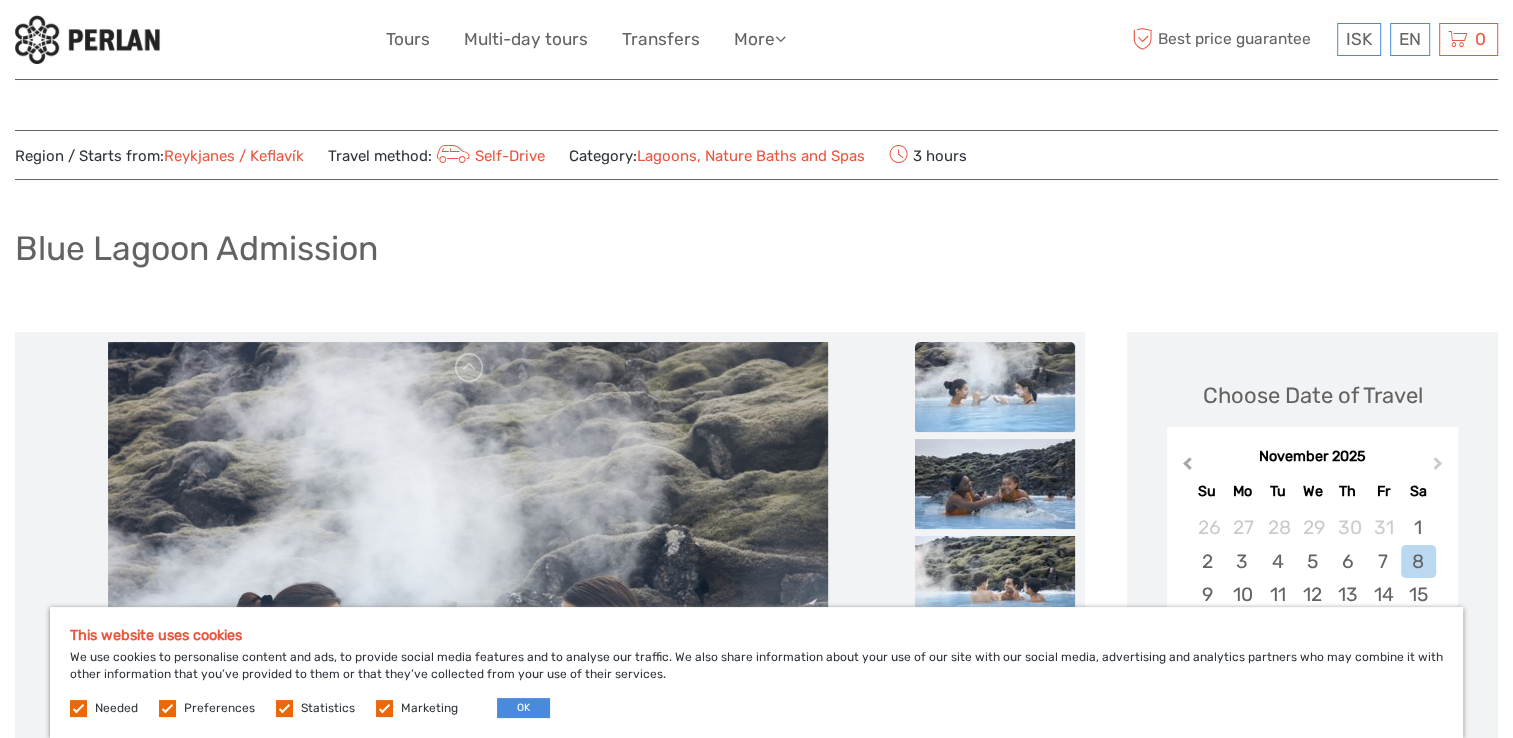 click on "Previous Month" at bounding box center (1185, 468) 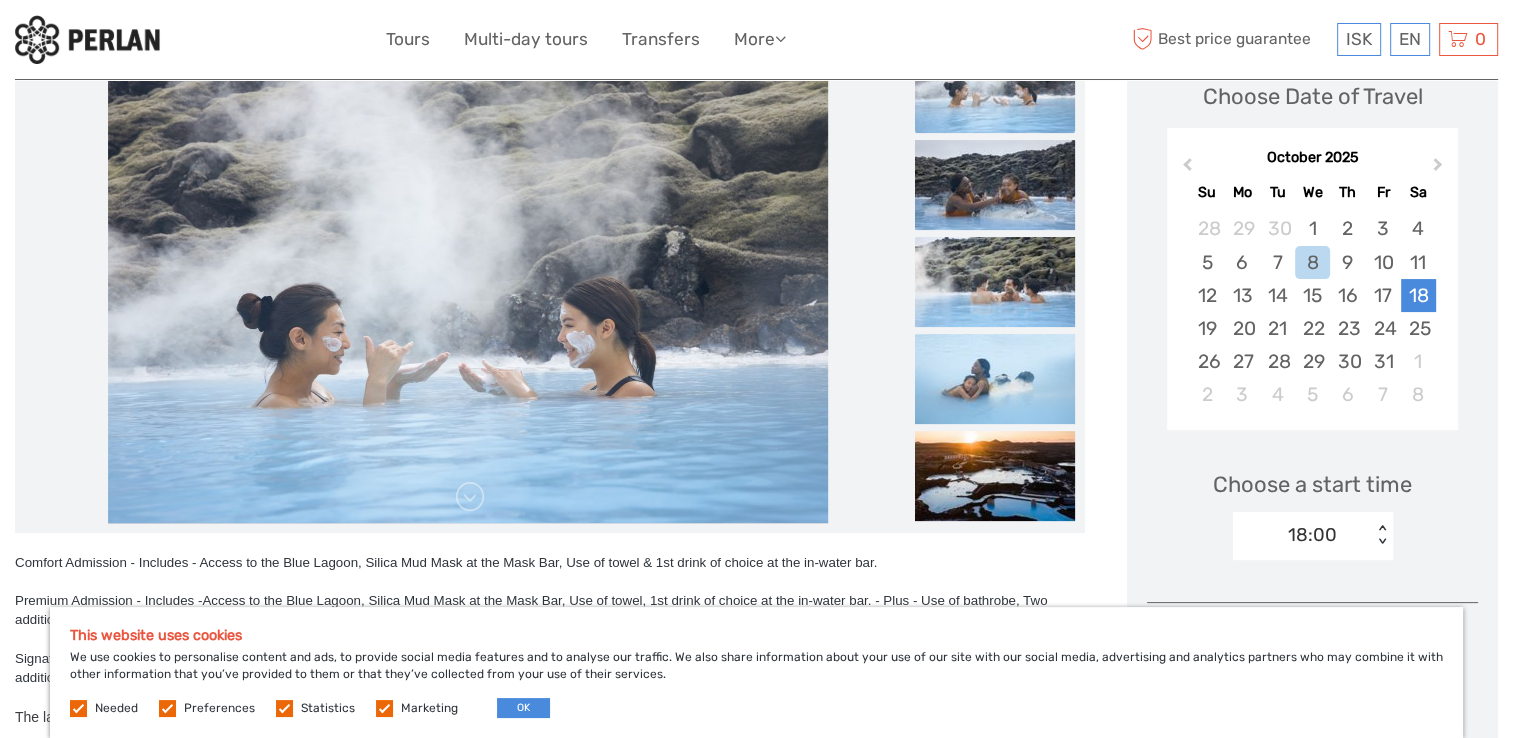 scroll, scrollTop: 300, scrollLeft: 0, axis: vertical 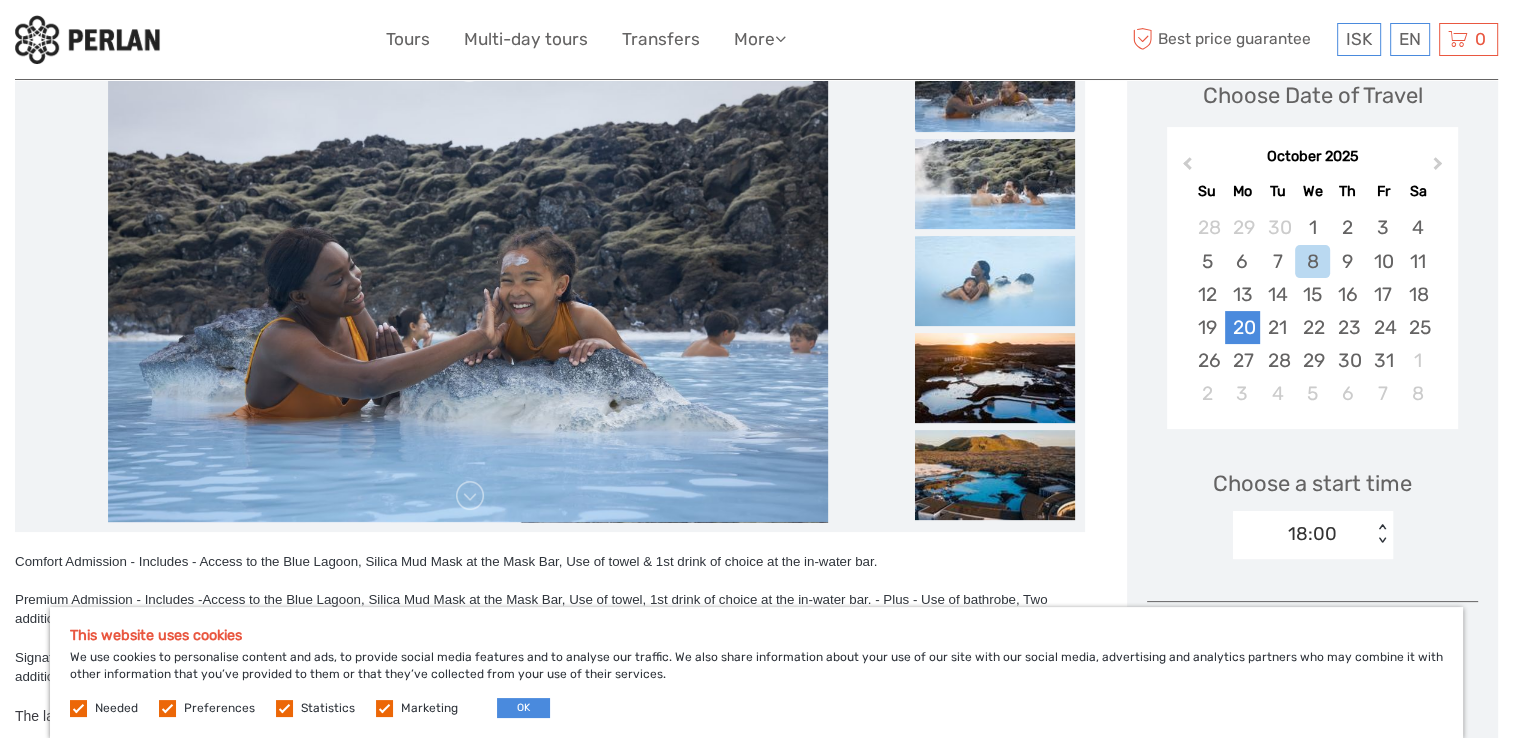 click on "20" at bounding box center [1242, 327] 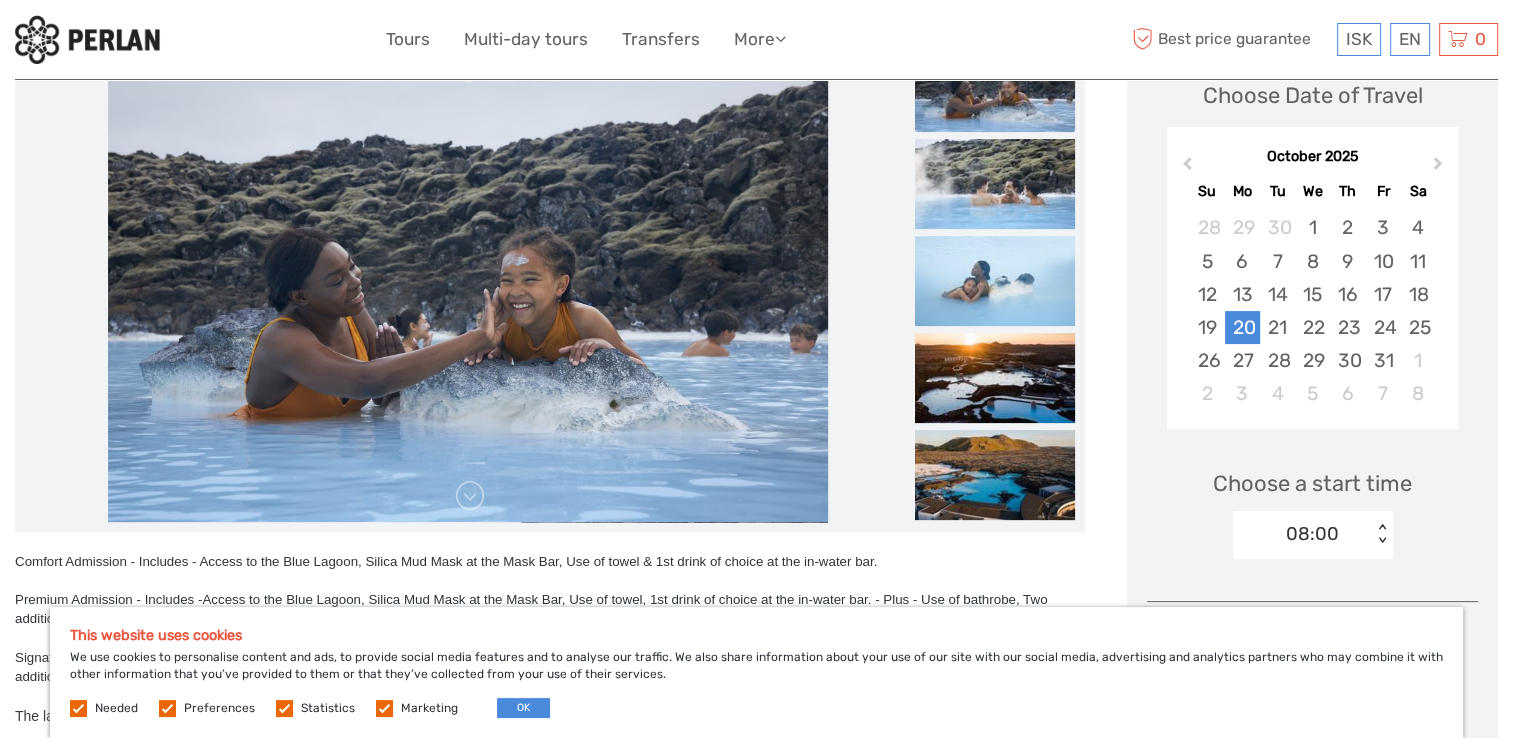 click on "< >" at bounding box center (1382, 534) 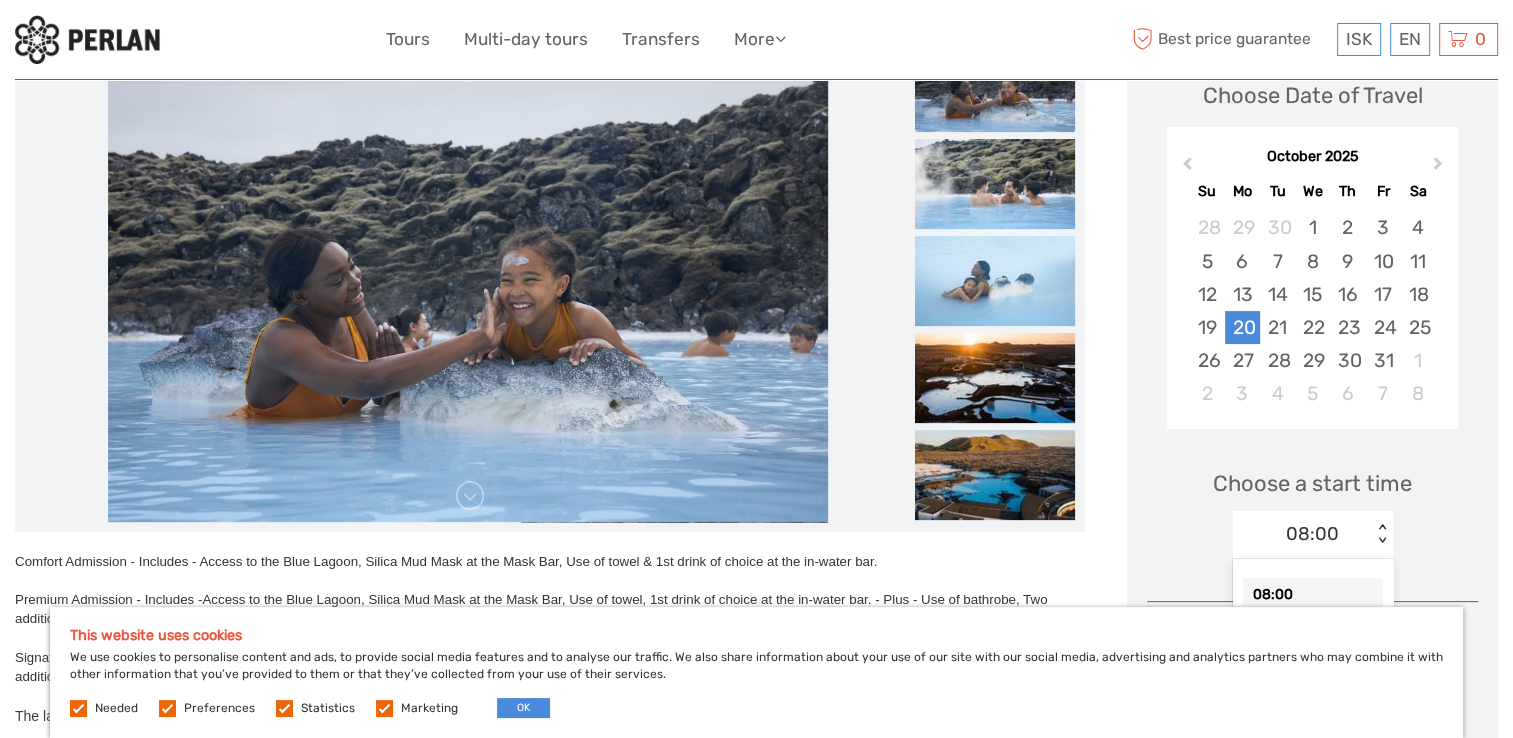 click on "< >" at bounding box center [1382, 534] 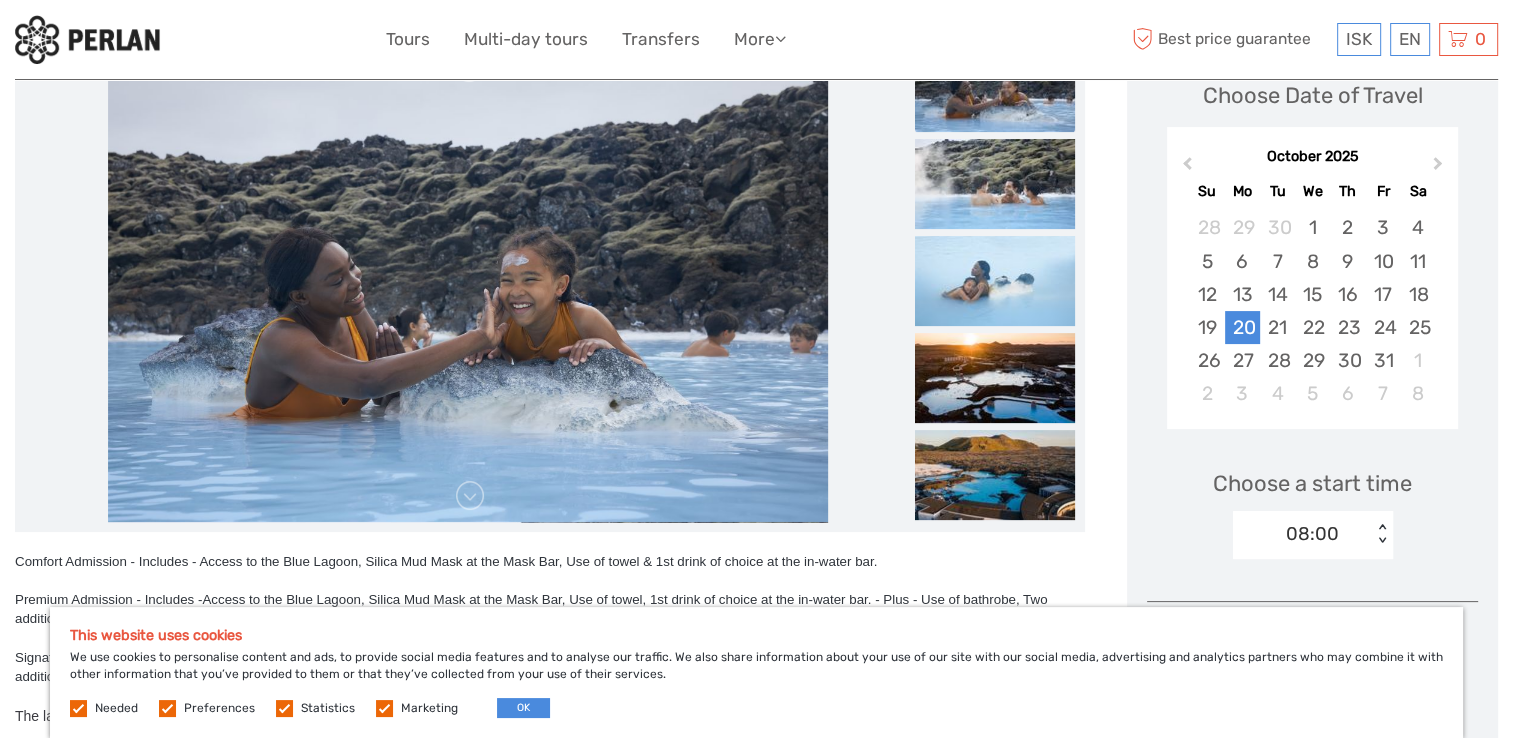 click on "< >" at bounding box center [1382, 534] 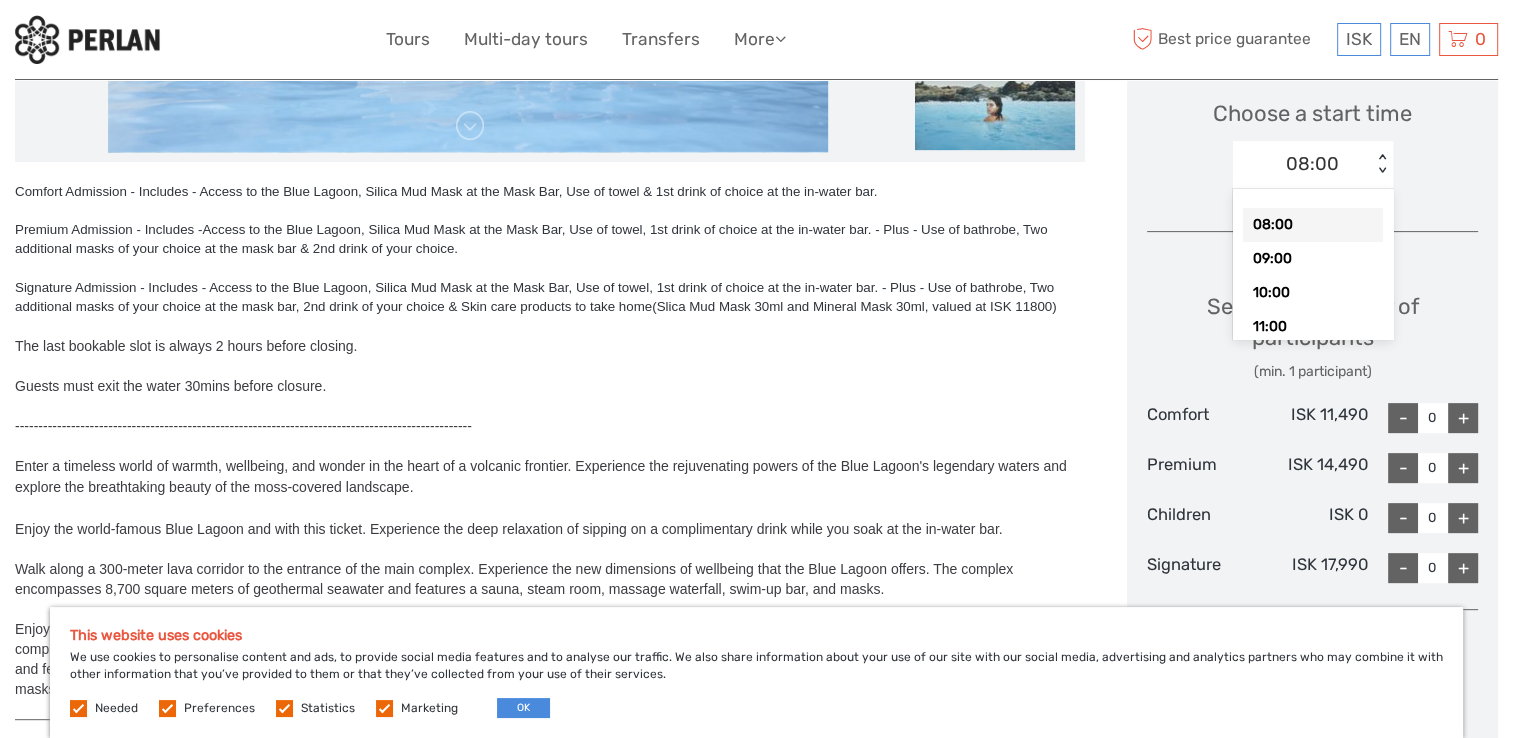 scroll, scrollTop: 700, scrollLeft: 0, axis: vertical 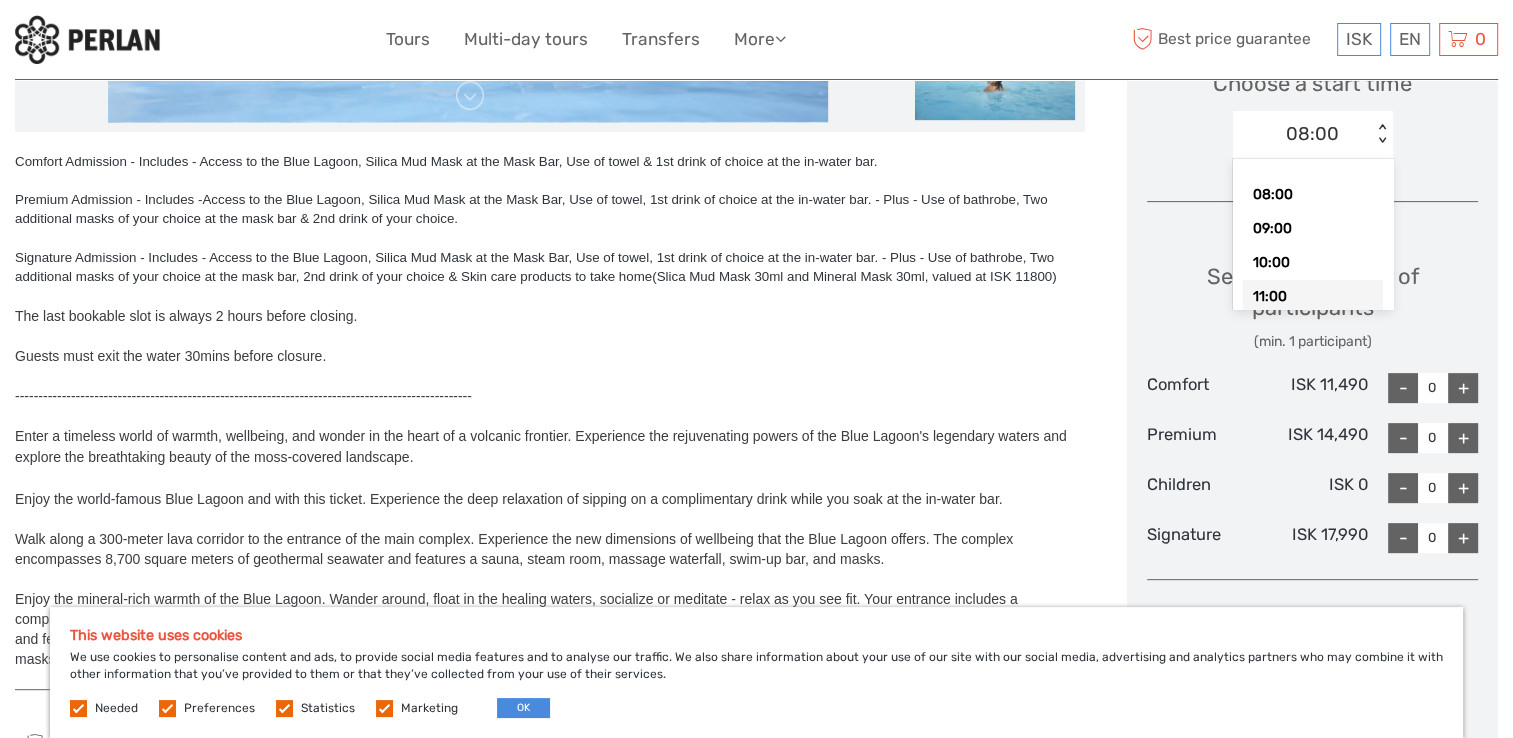 click on "11:00" at bounding box center [1313, 297] 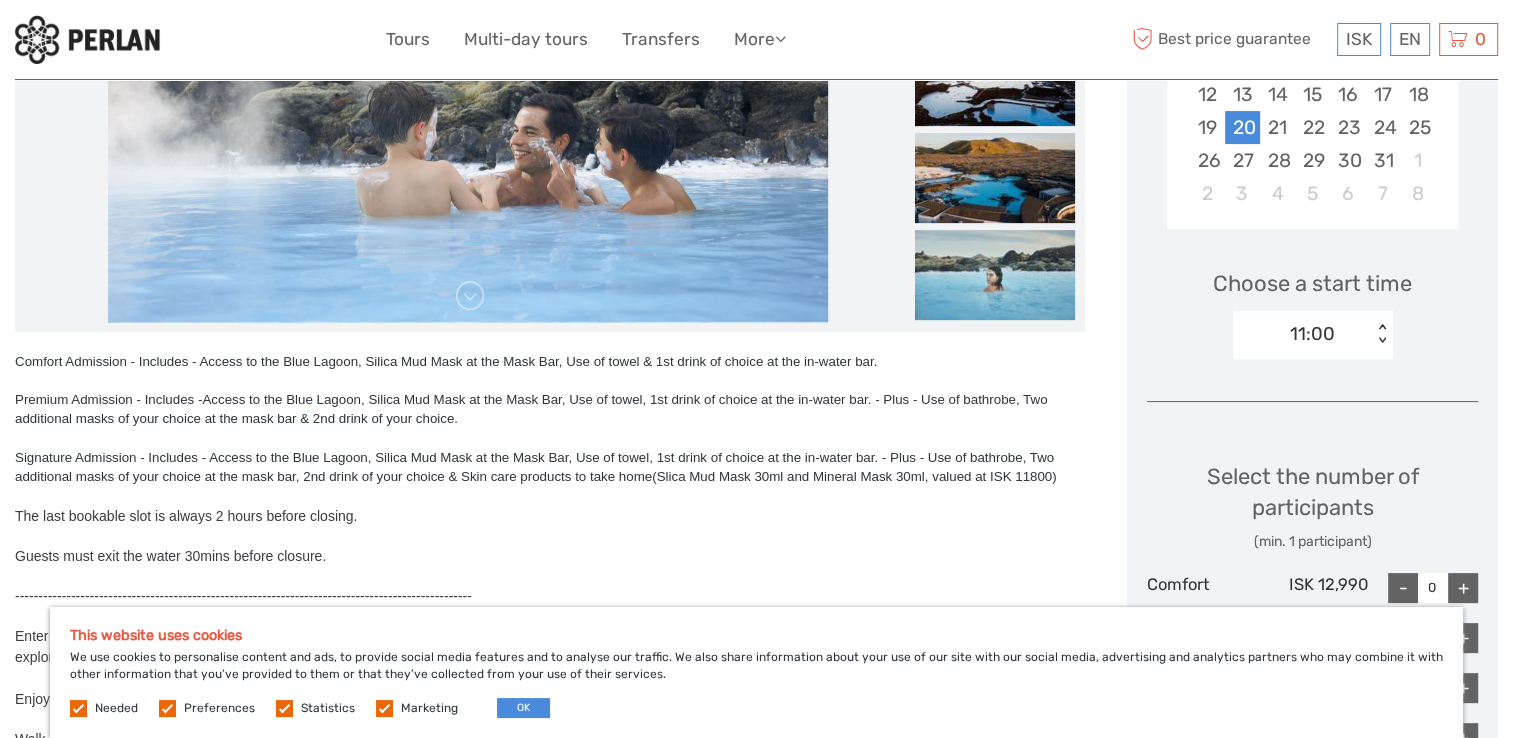 scroll, scrollTop: 800, scrollLeft: 0, axis: vertical 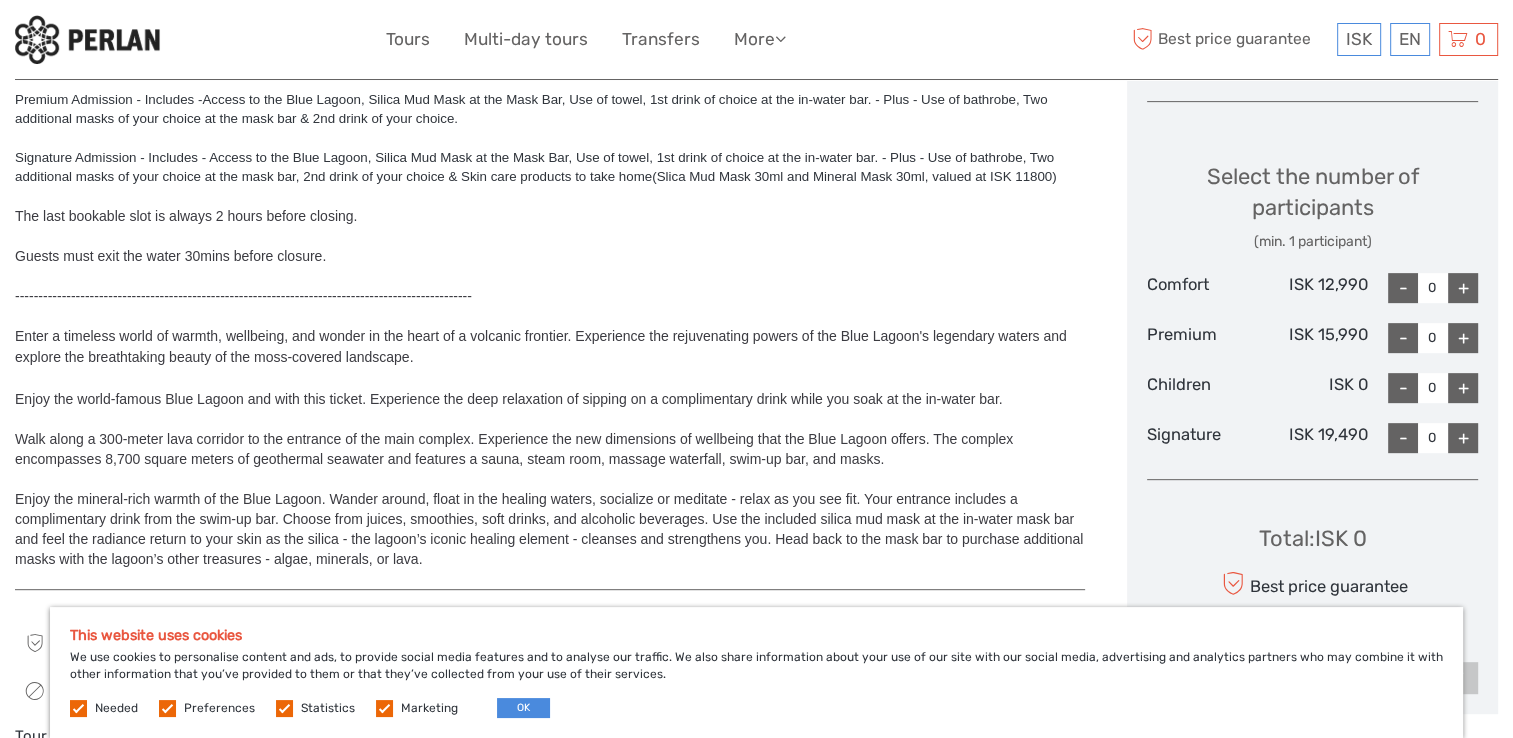 click on "+" at bounding box center (1463, 288) 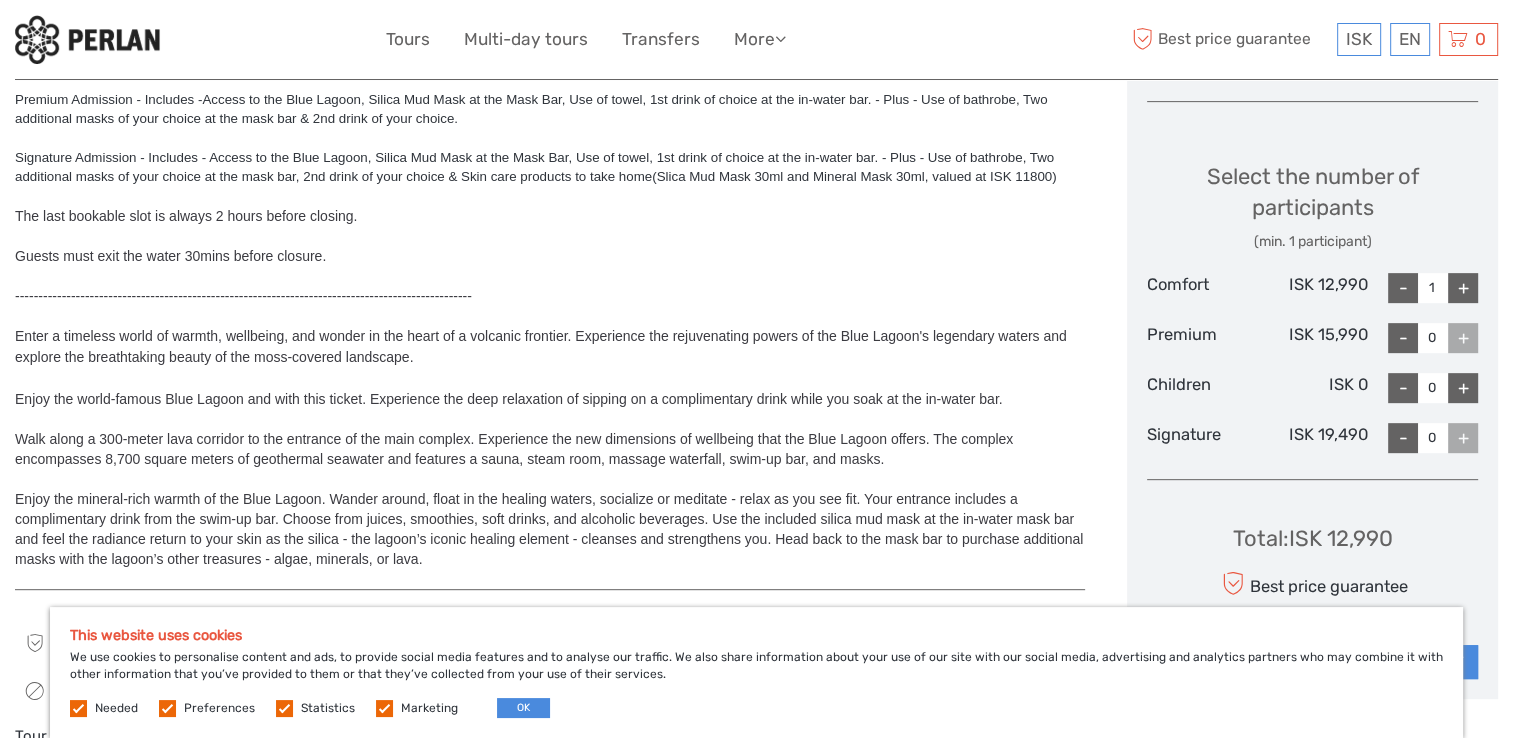 click on "+" at bounding box center (1463, 288) 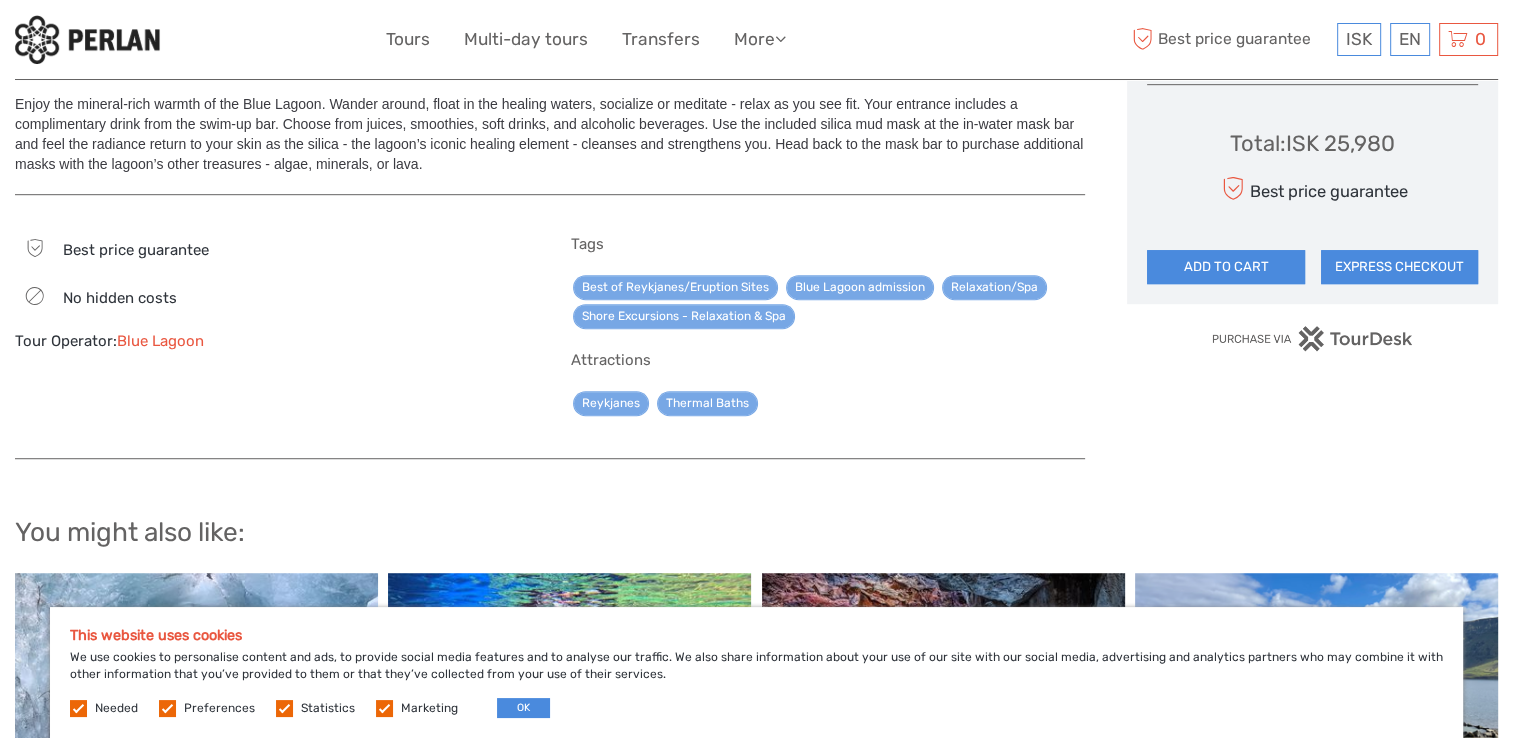 scroll, scrollTop: 1100, scrollLeft: 0, axis: vertical 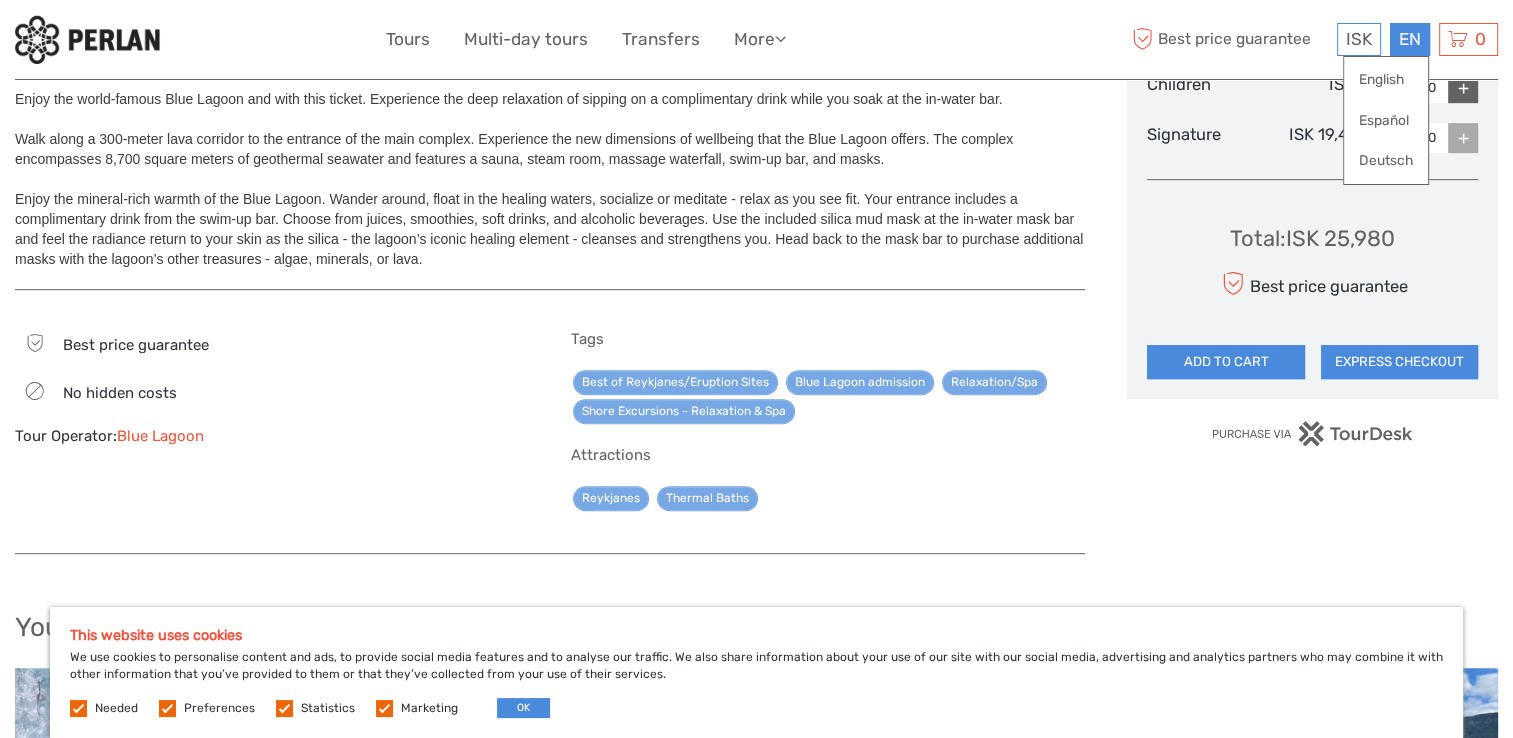 click on "EN
English Español Deutsch" at bounding box center (1410, 39) 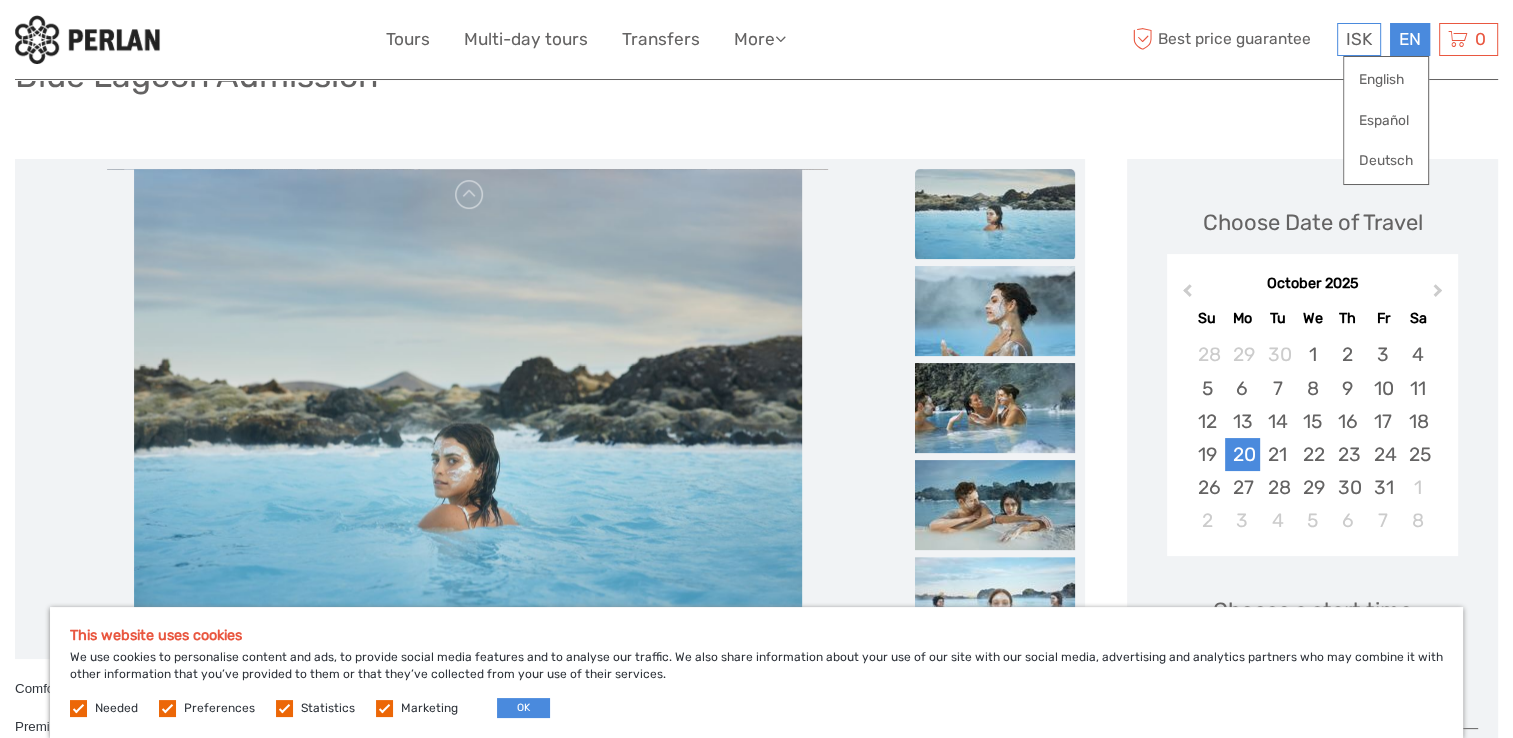 scroll, scrollTop: 0, scrollLeft: 0, axis: both 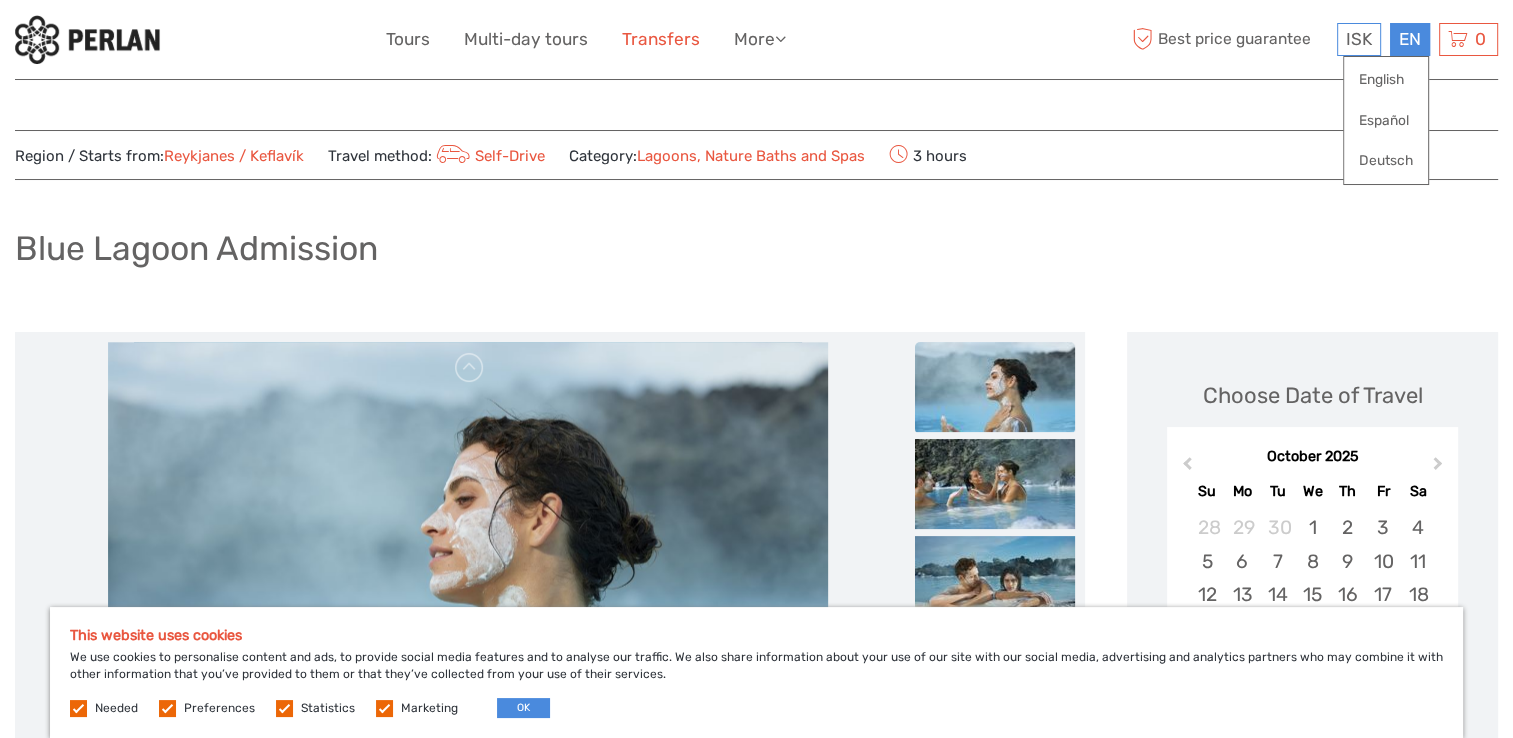 click on "Transfers" at bounding box center [661, 39] 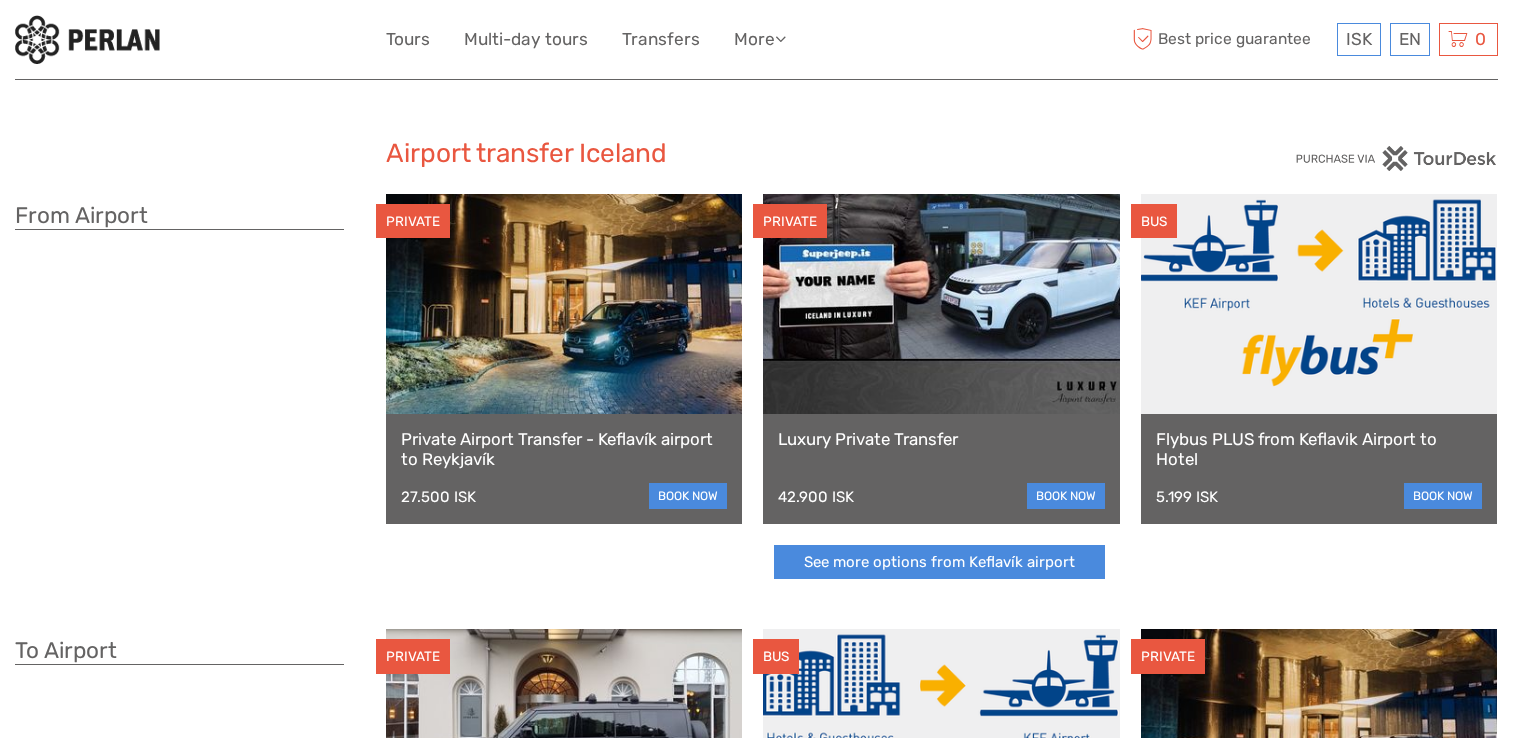 scroll, scrollTop: 0, scrollLeft: 0, axis: both 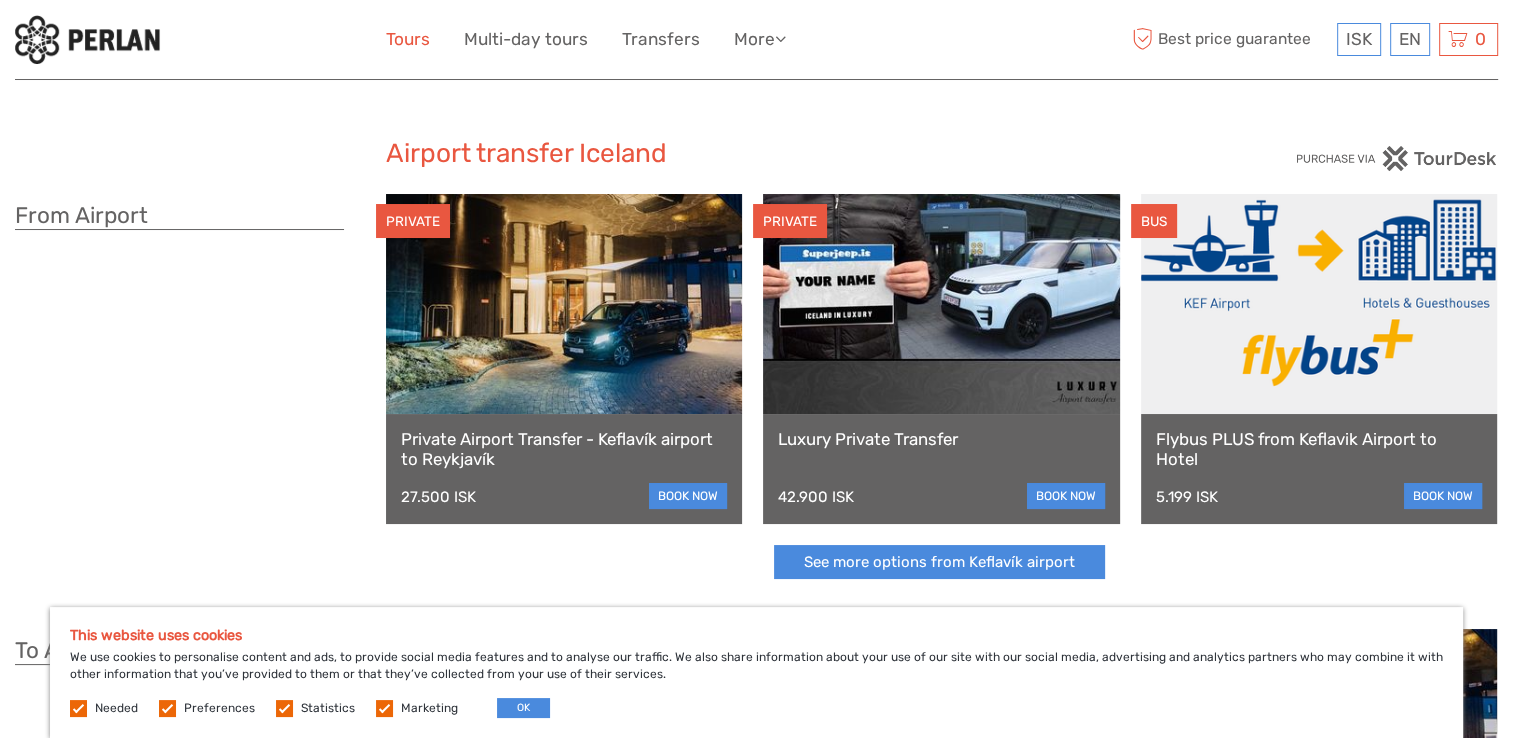 click on "Tours" at bounding box center [408, 39] 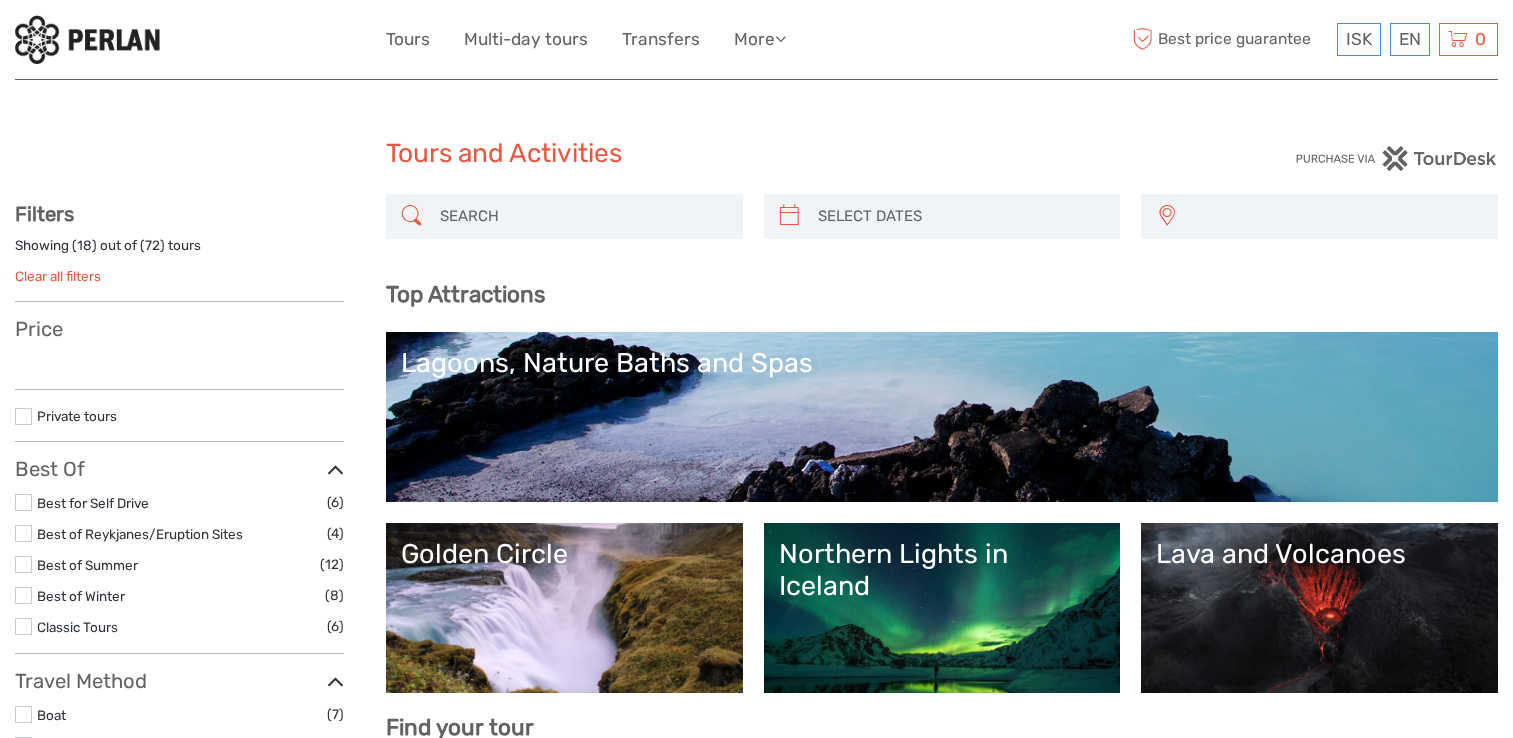 select 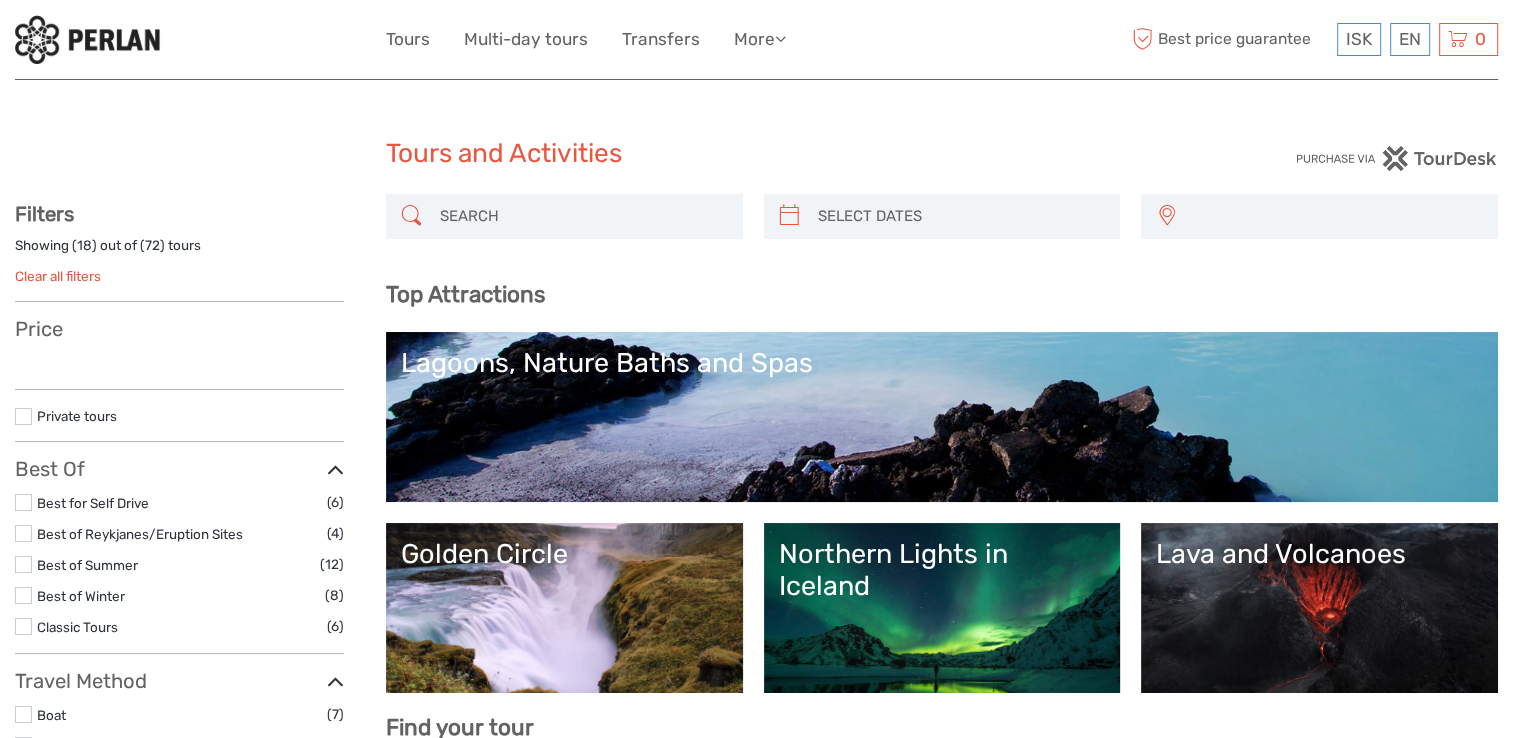select 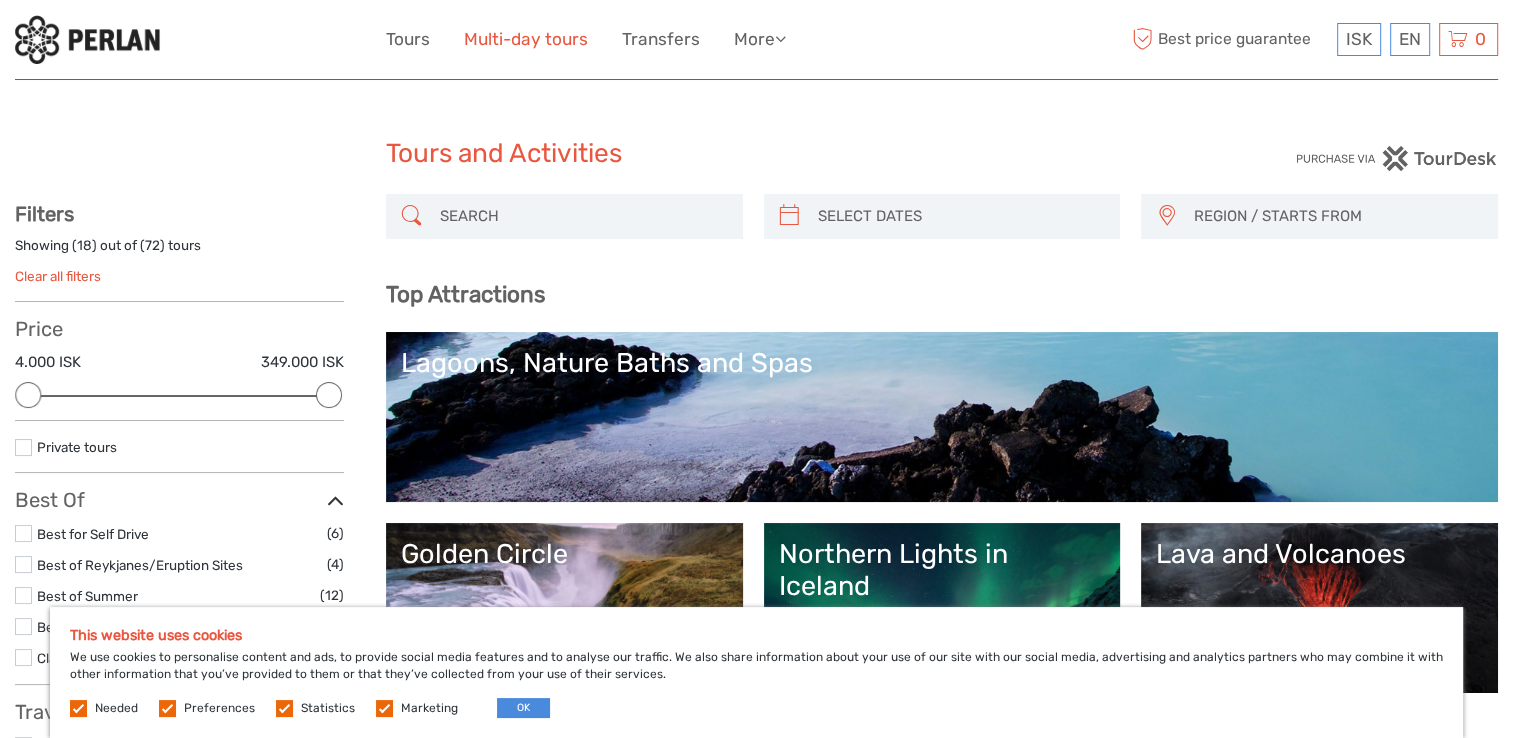 scroll, scrollTop: 0, scrollLeft: 0, axis: both 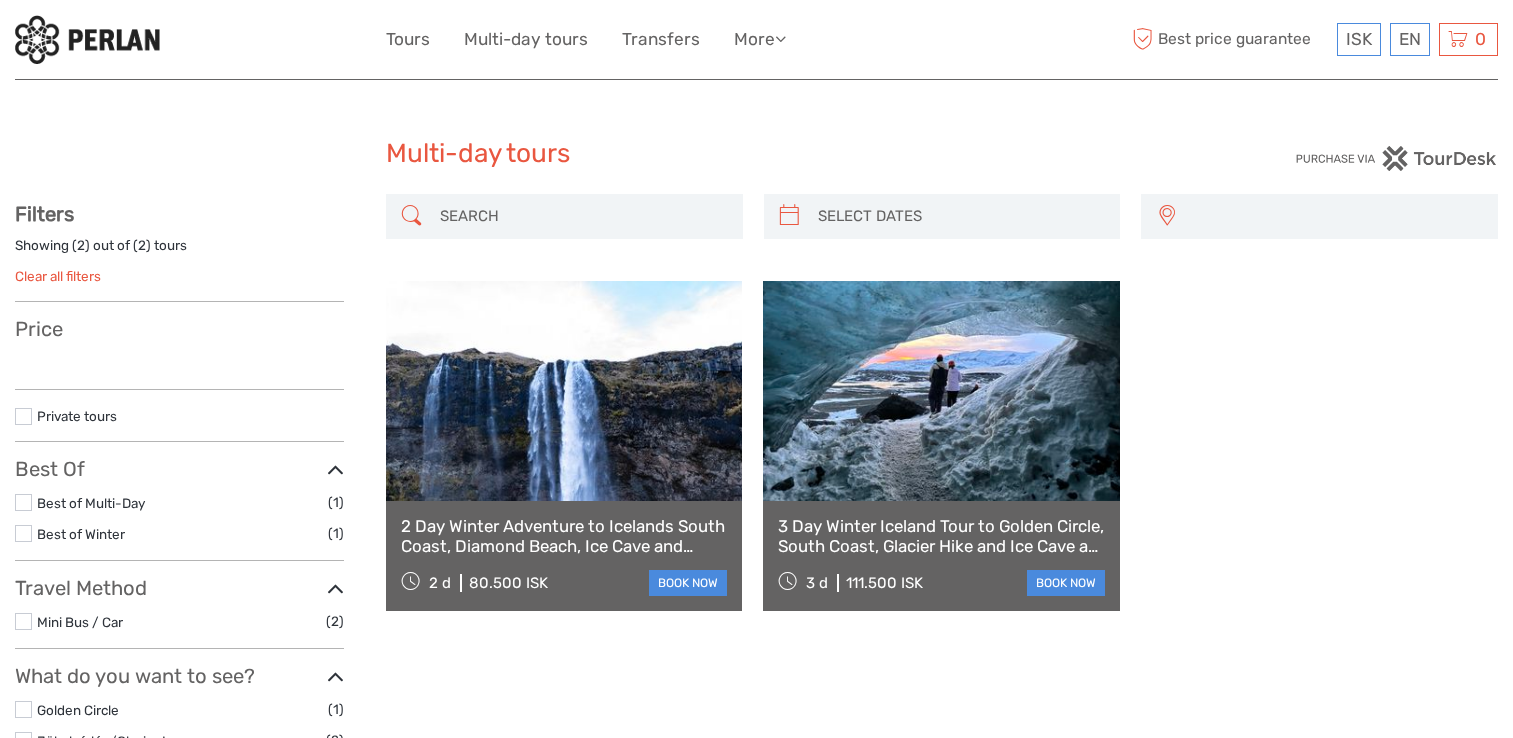 select 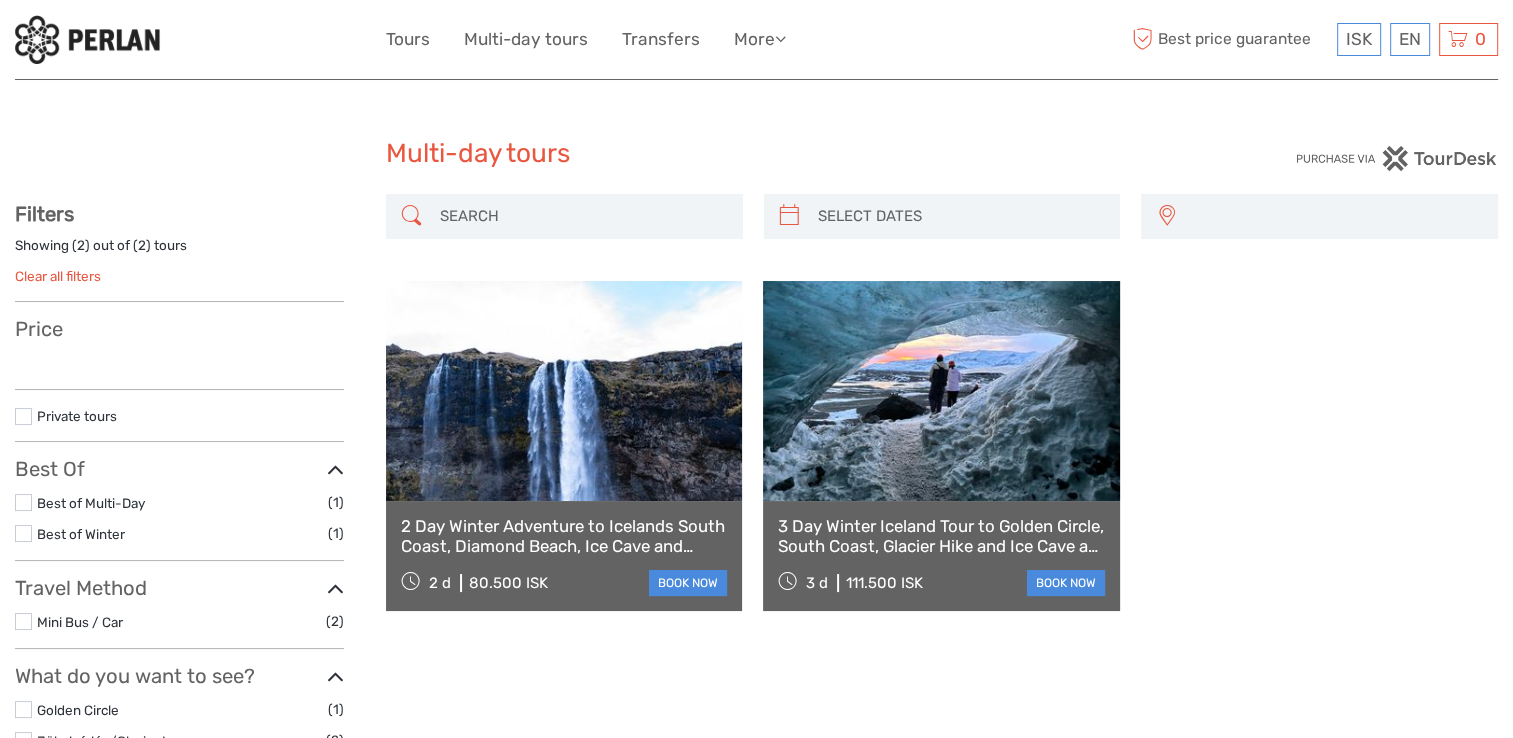 select 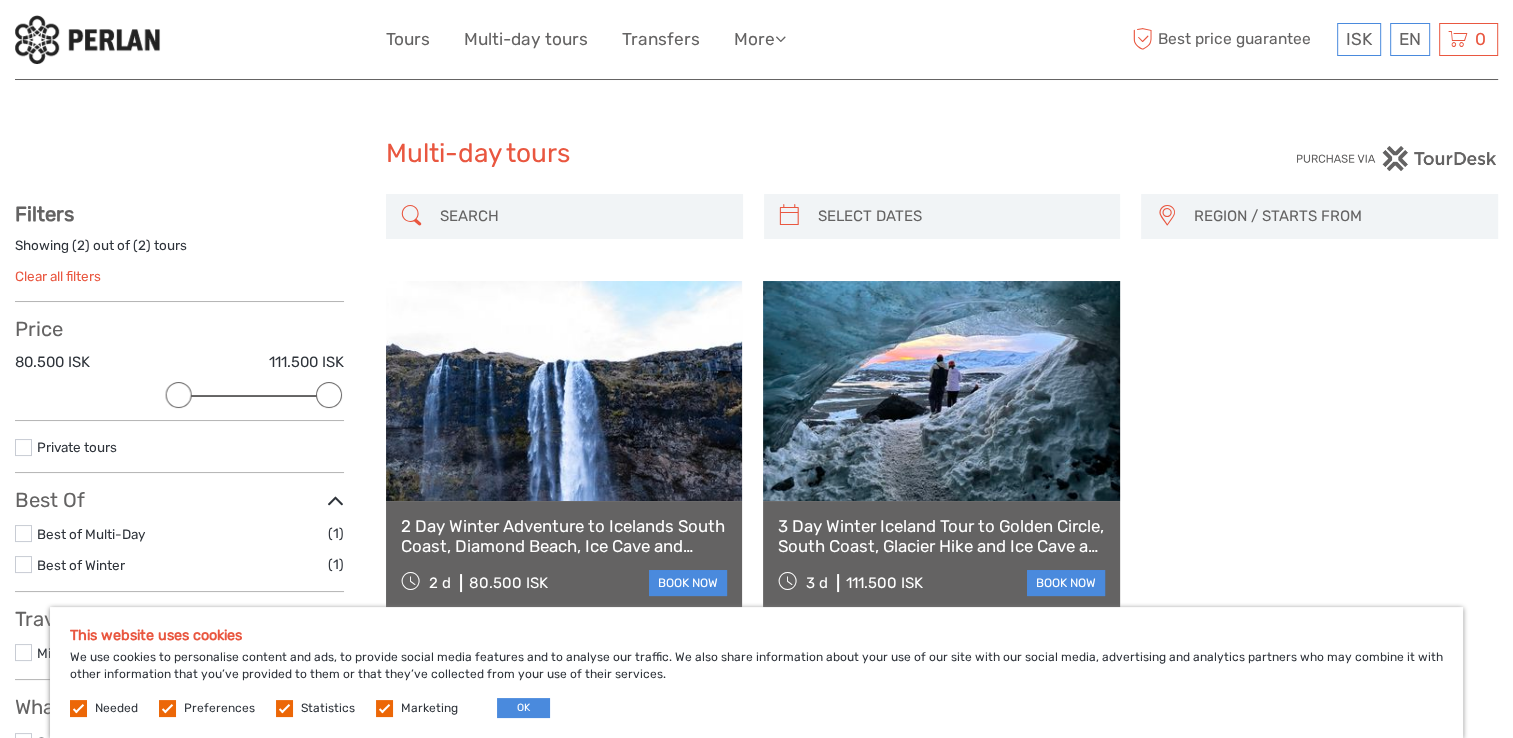 scroll, scrollTop: 0, scrollLeft: 0, axis: both 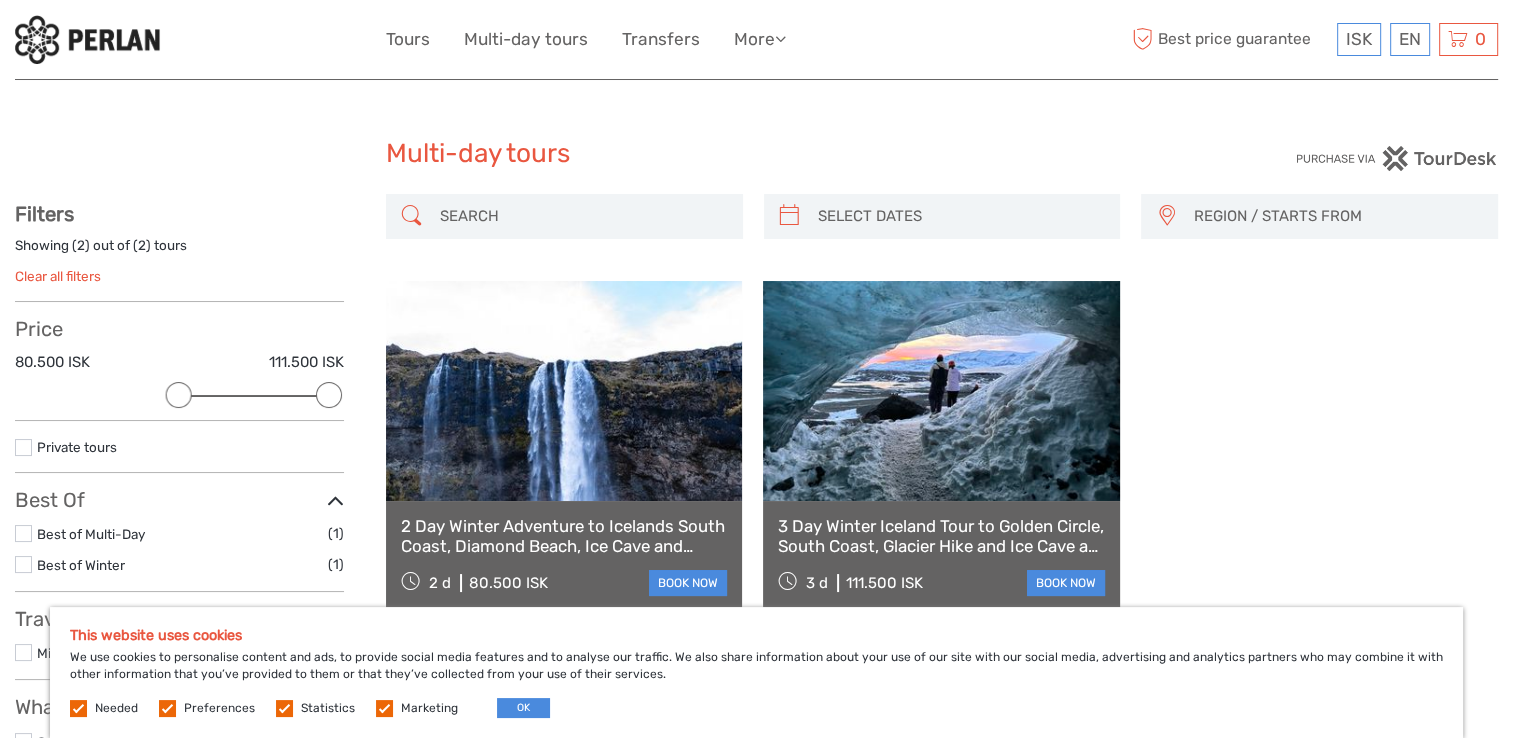 click at bounding box center [564, 391] 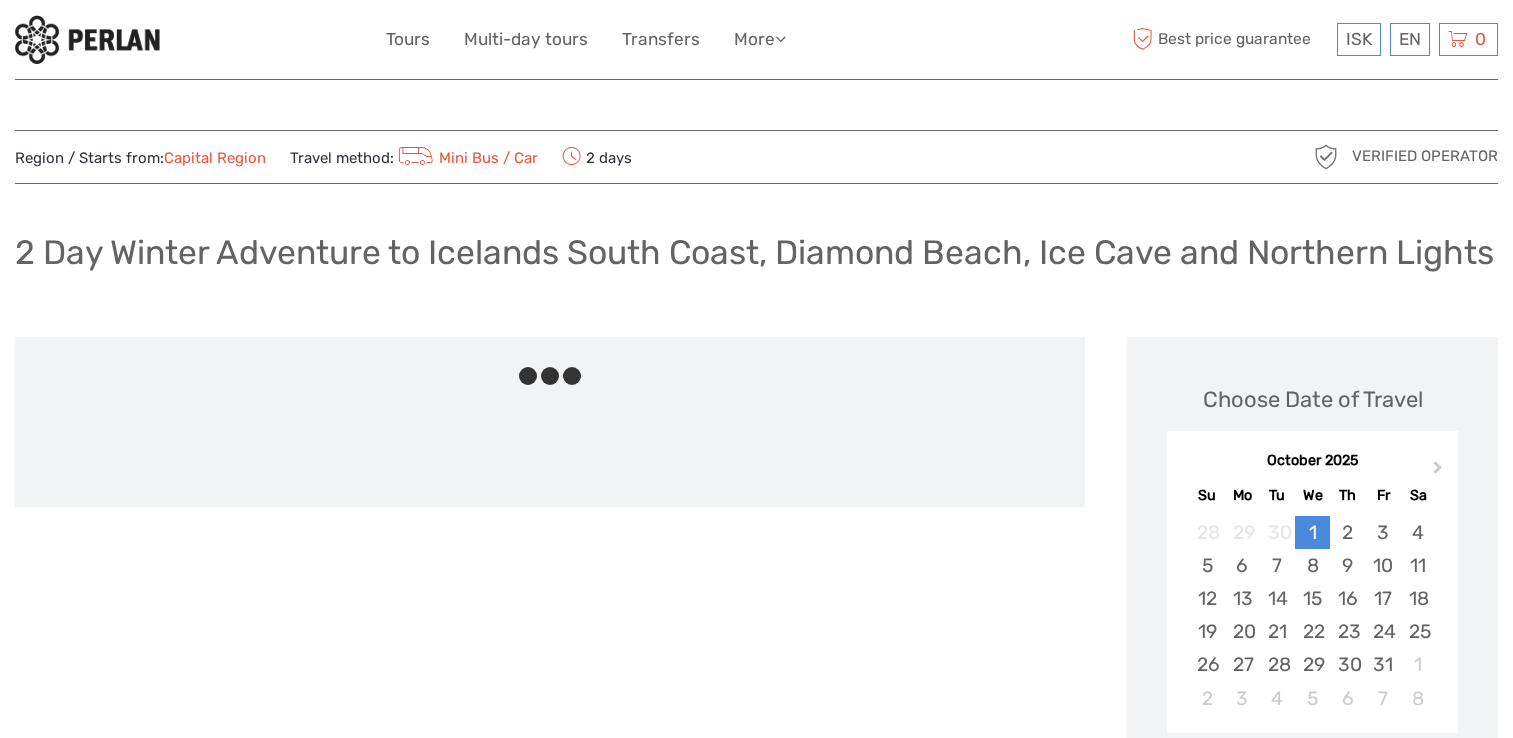 scroll, scrollTop: 0, scrollLeft: 0, axis: both 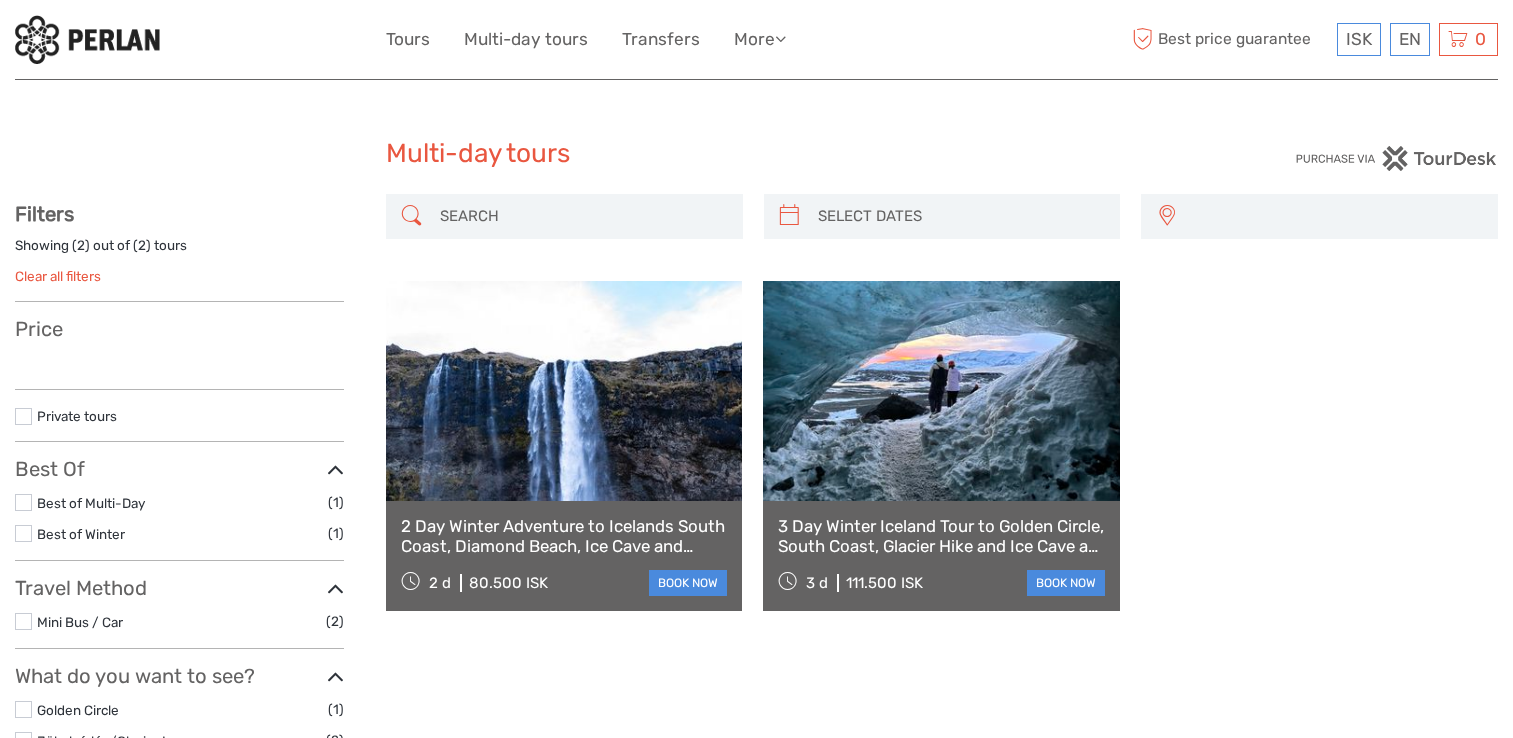 select 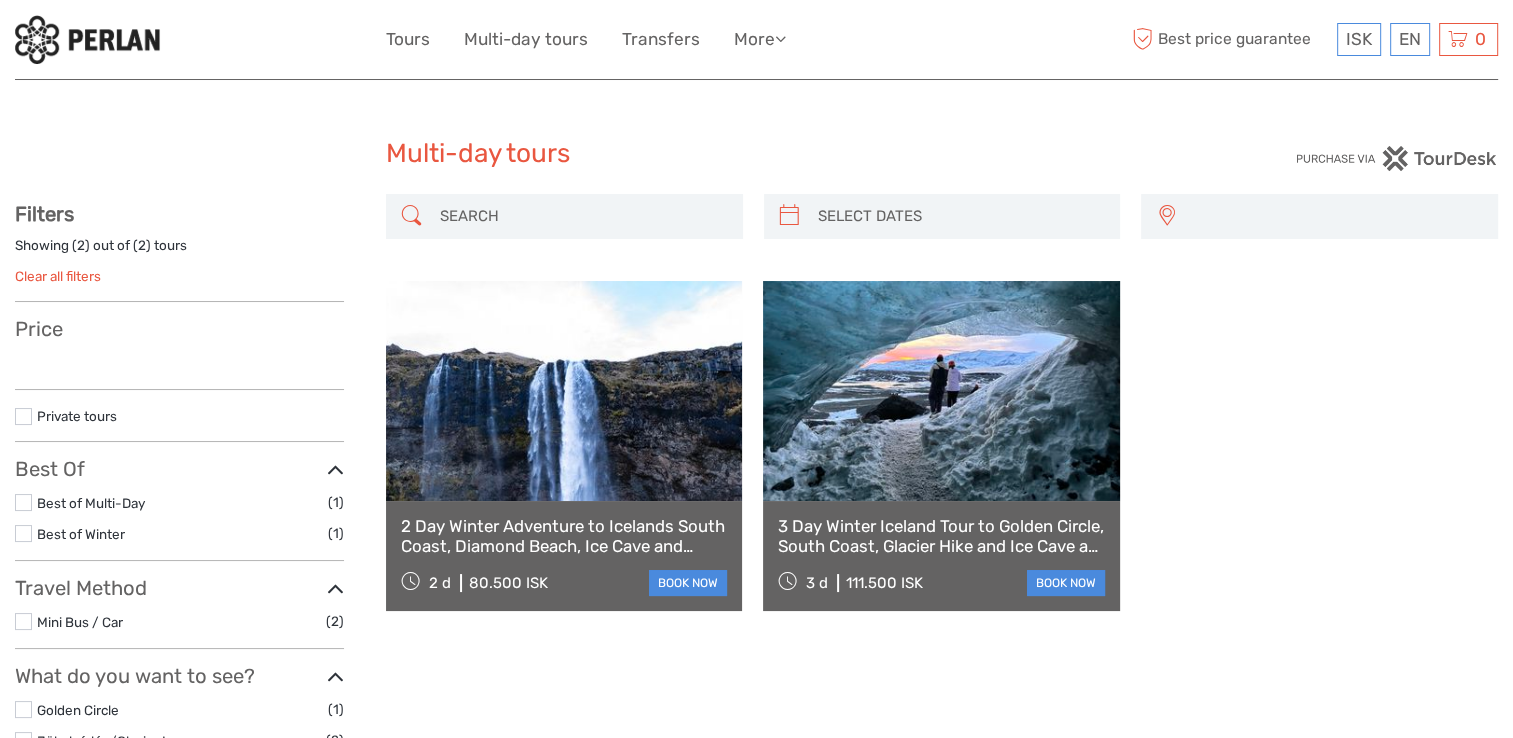 select 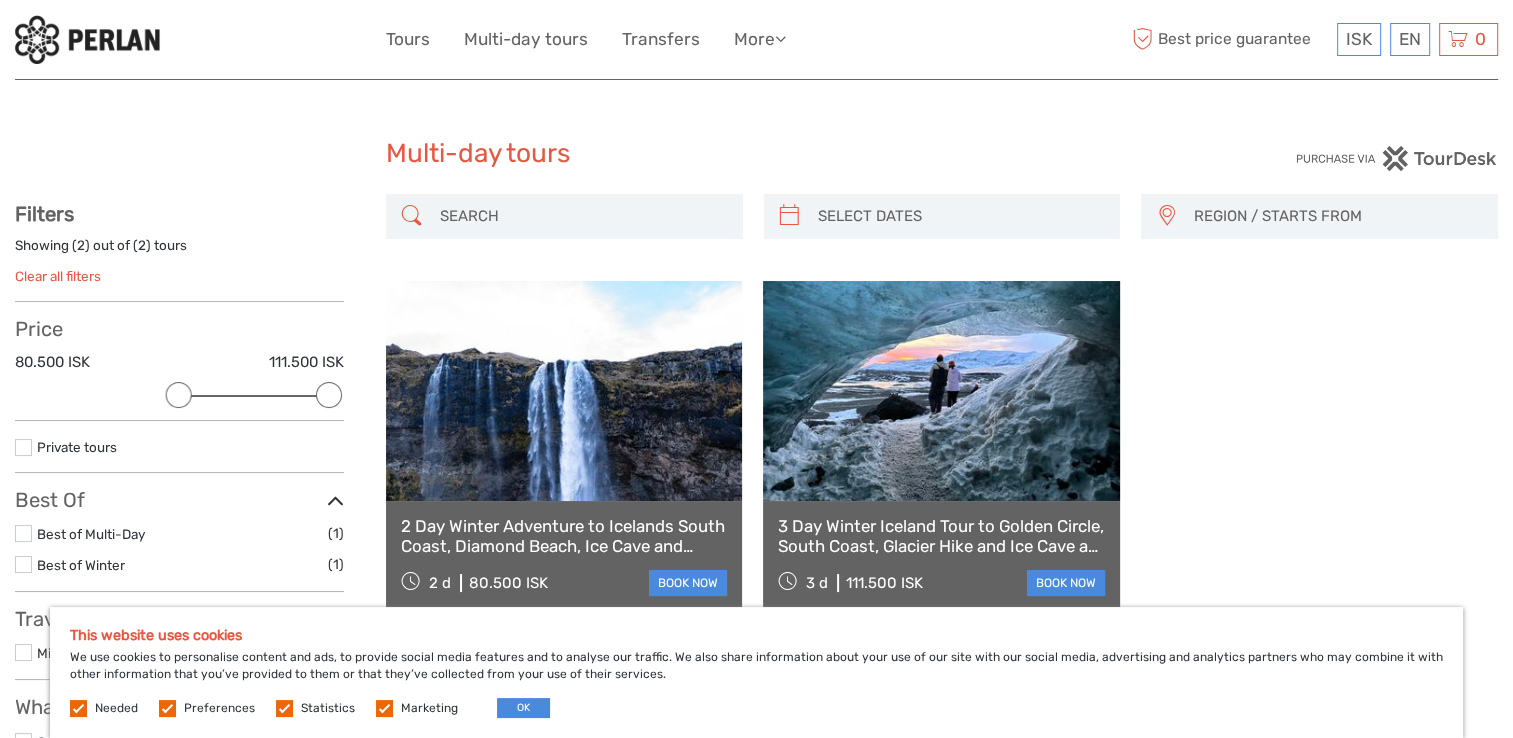 scroll, scrollTop: 0, scrollLeft: 0, axis: both 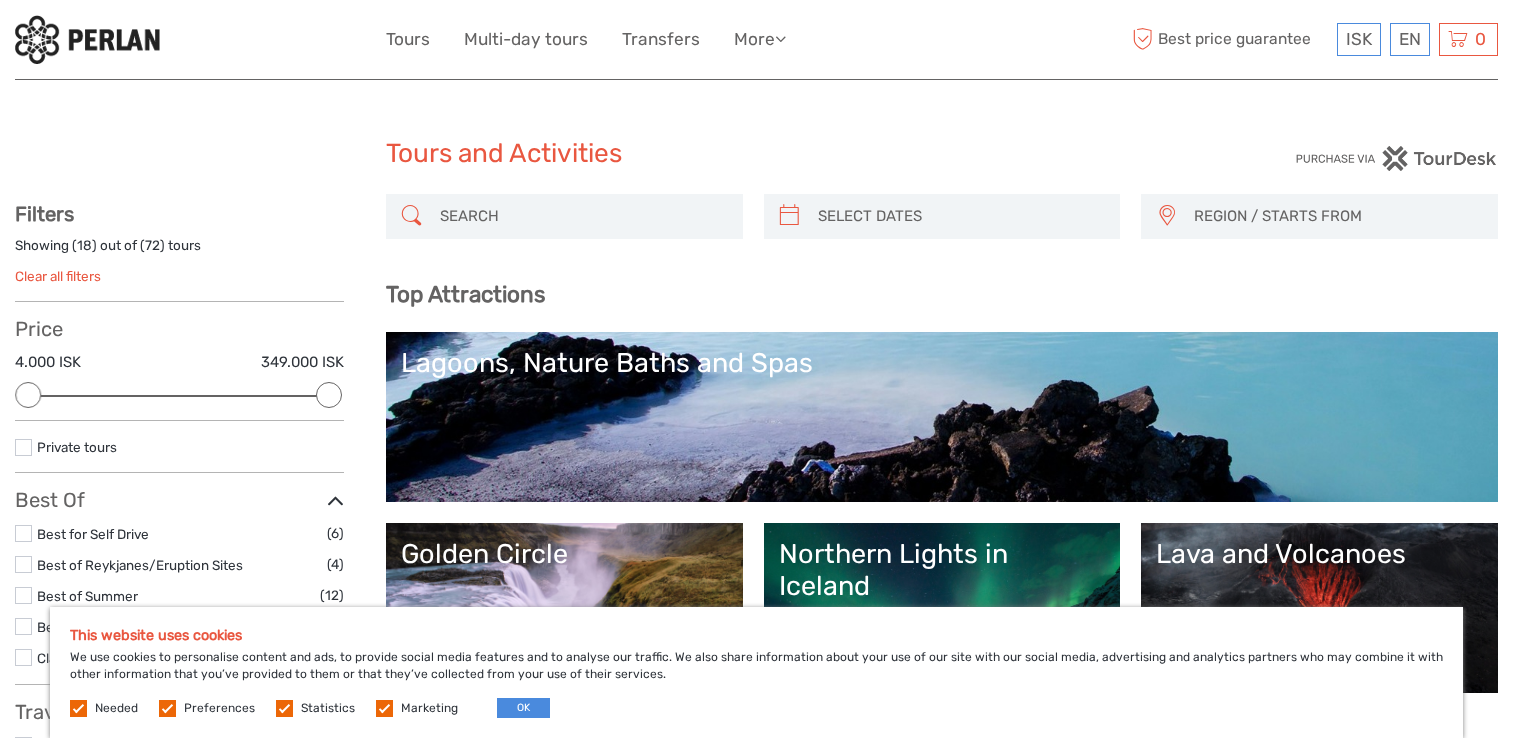 select 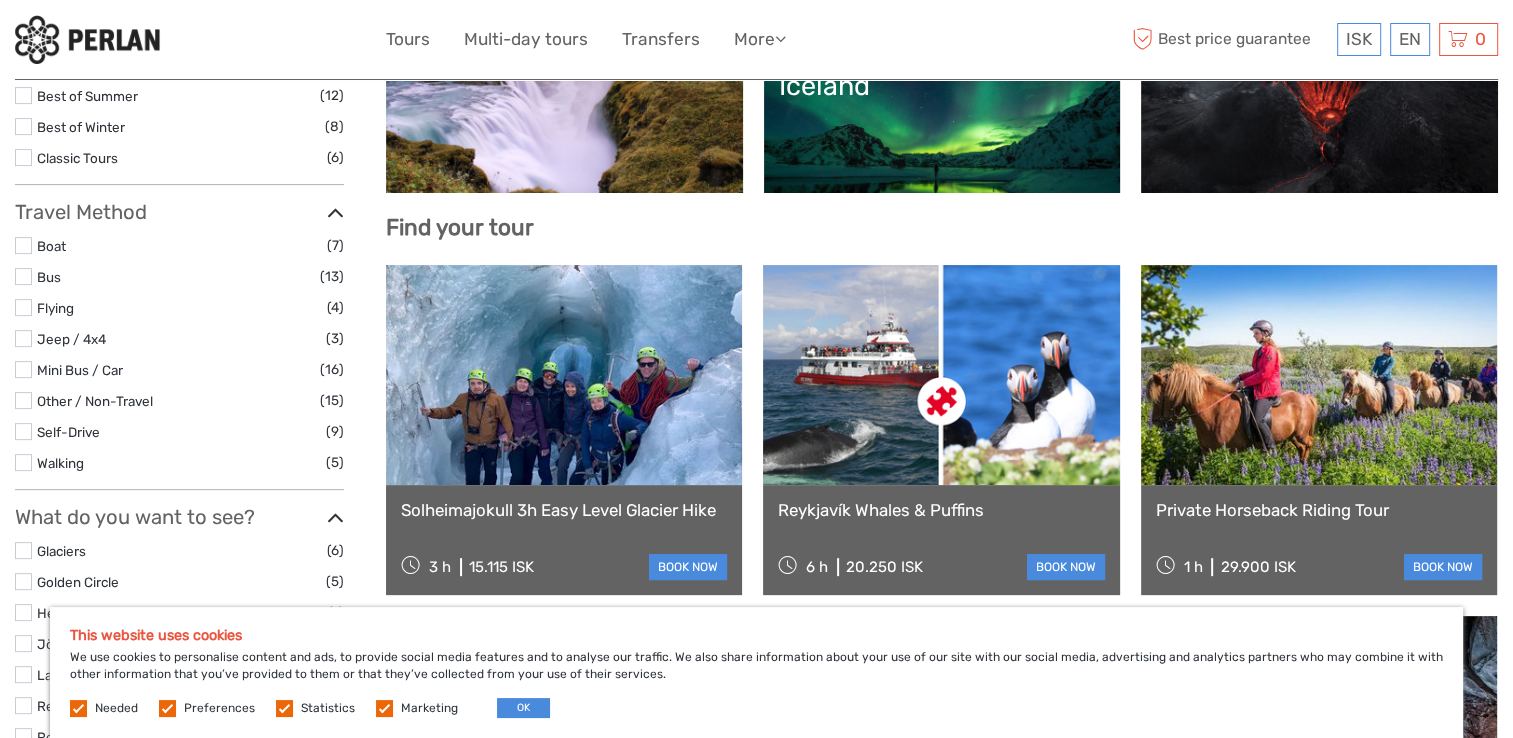 scroll, scrollTop: 0, scrollLeft: 0, axis: both 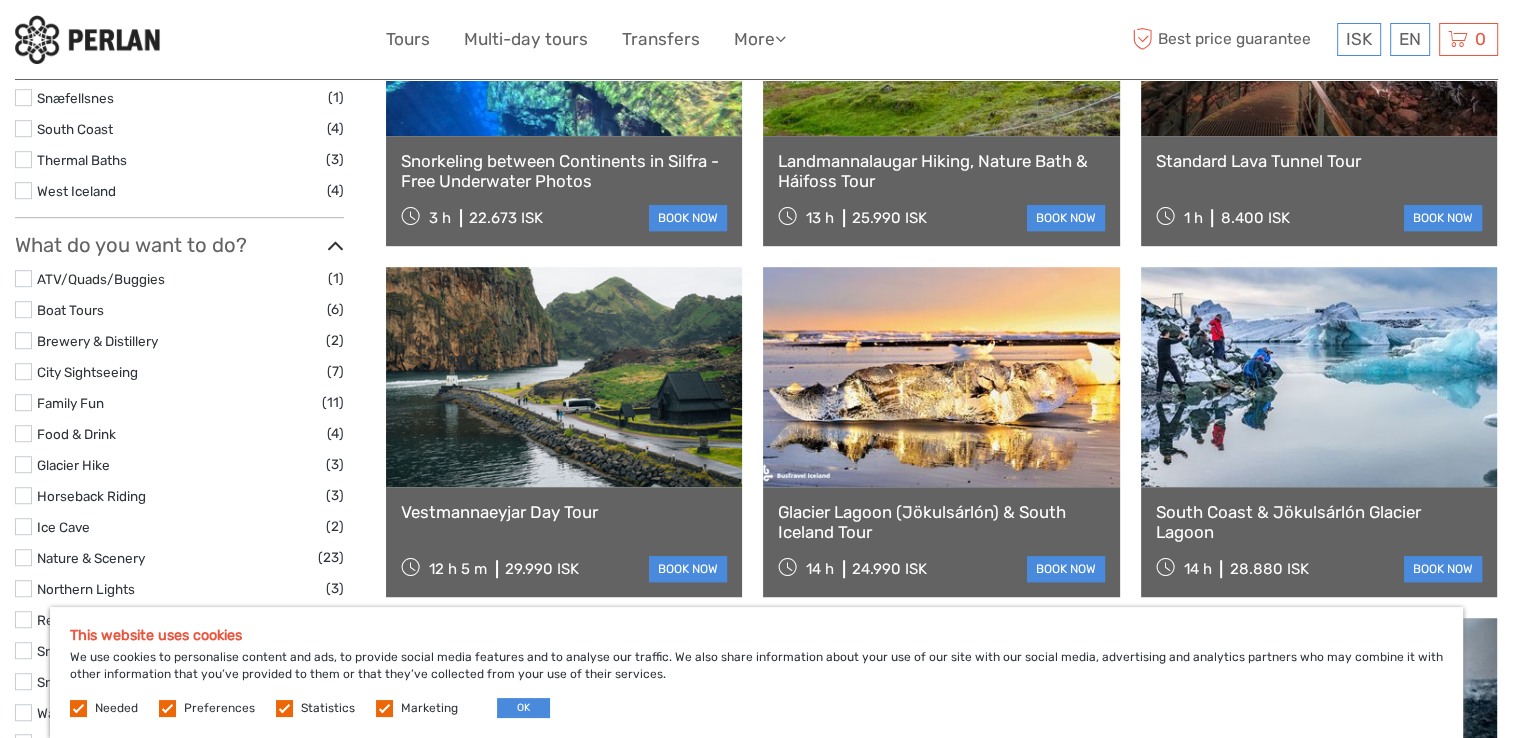 click at bounding box center (1319, 26) 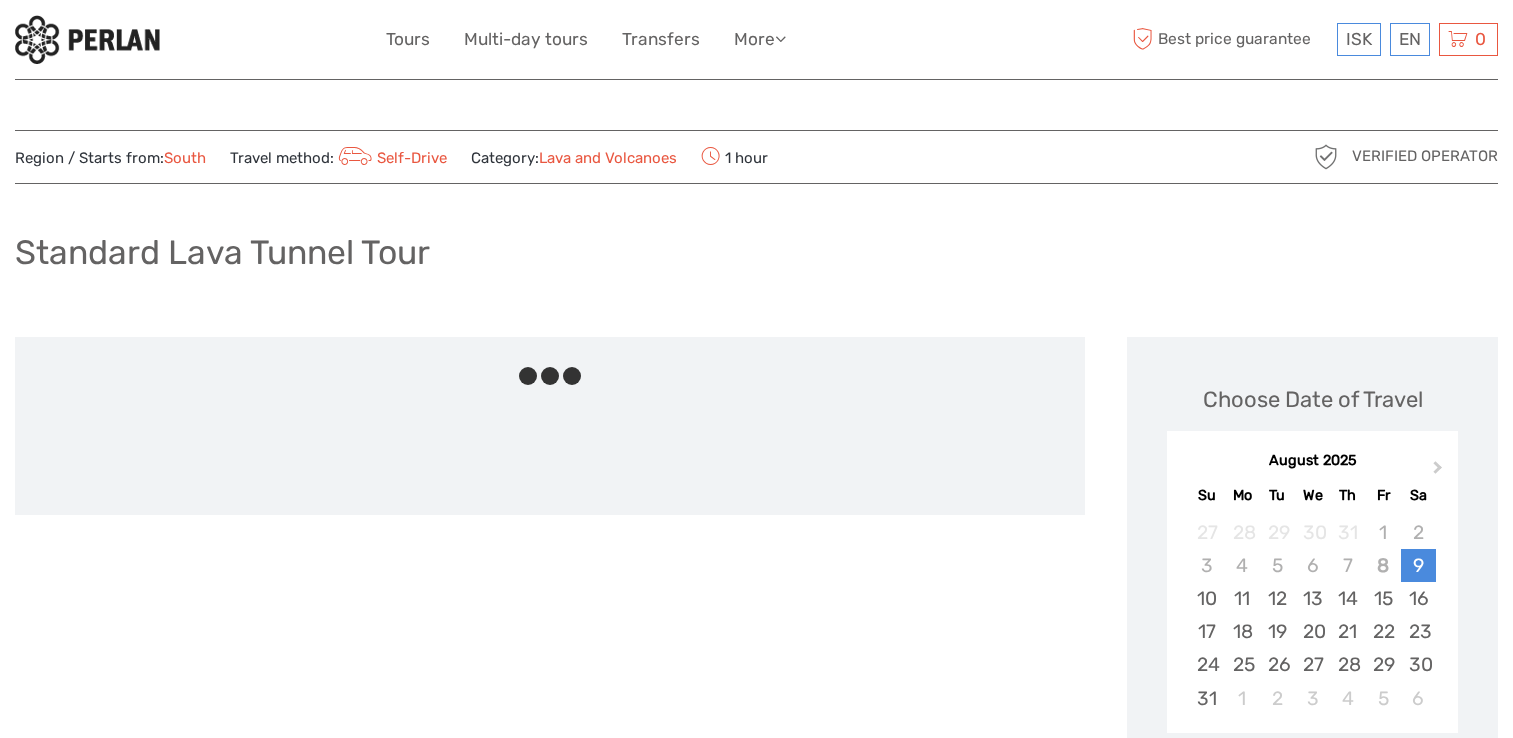 scroll, scrollTop: 0, scrollLeft: 0, axis: both 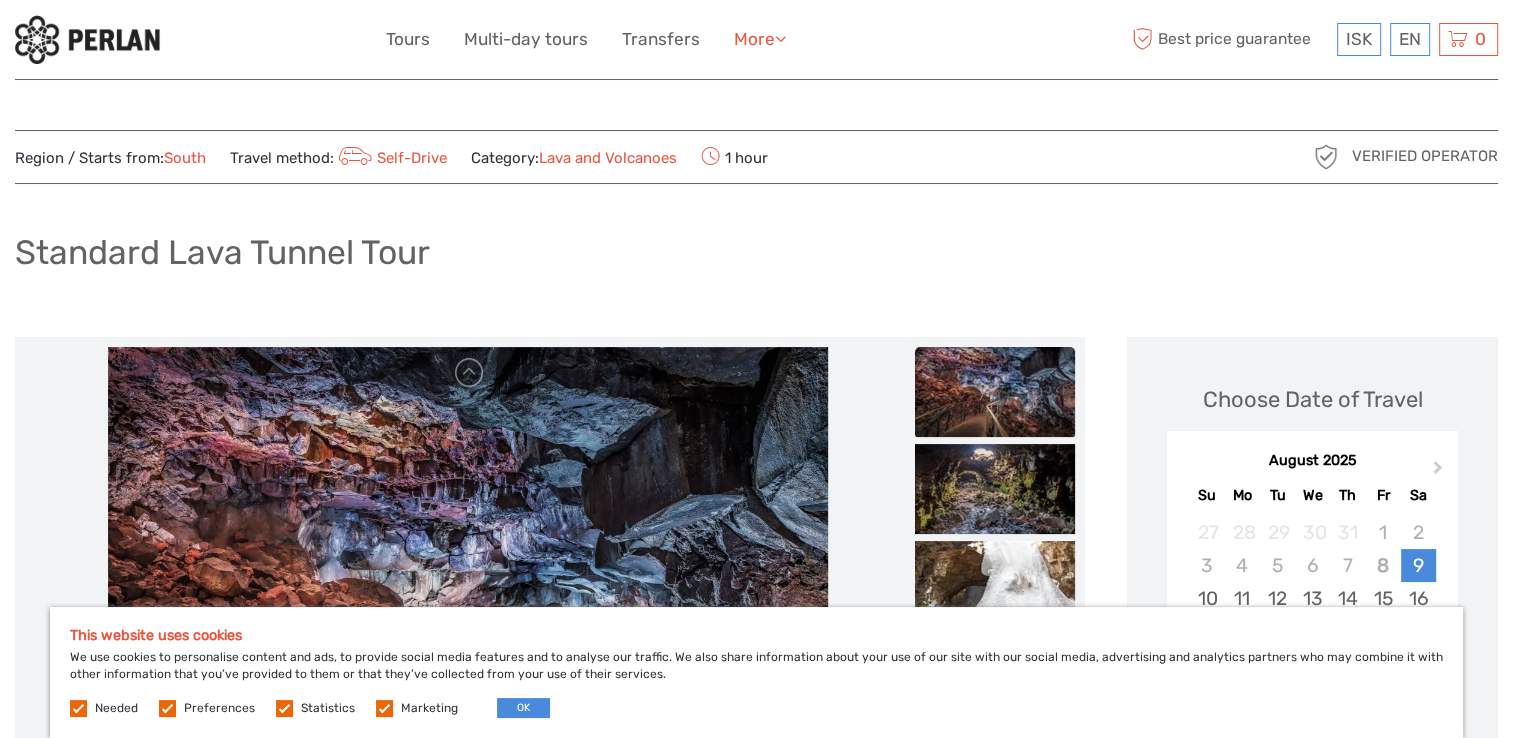 click at bounding box center (780, 38) 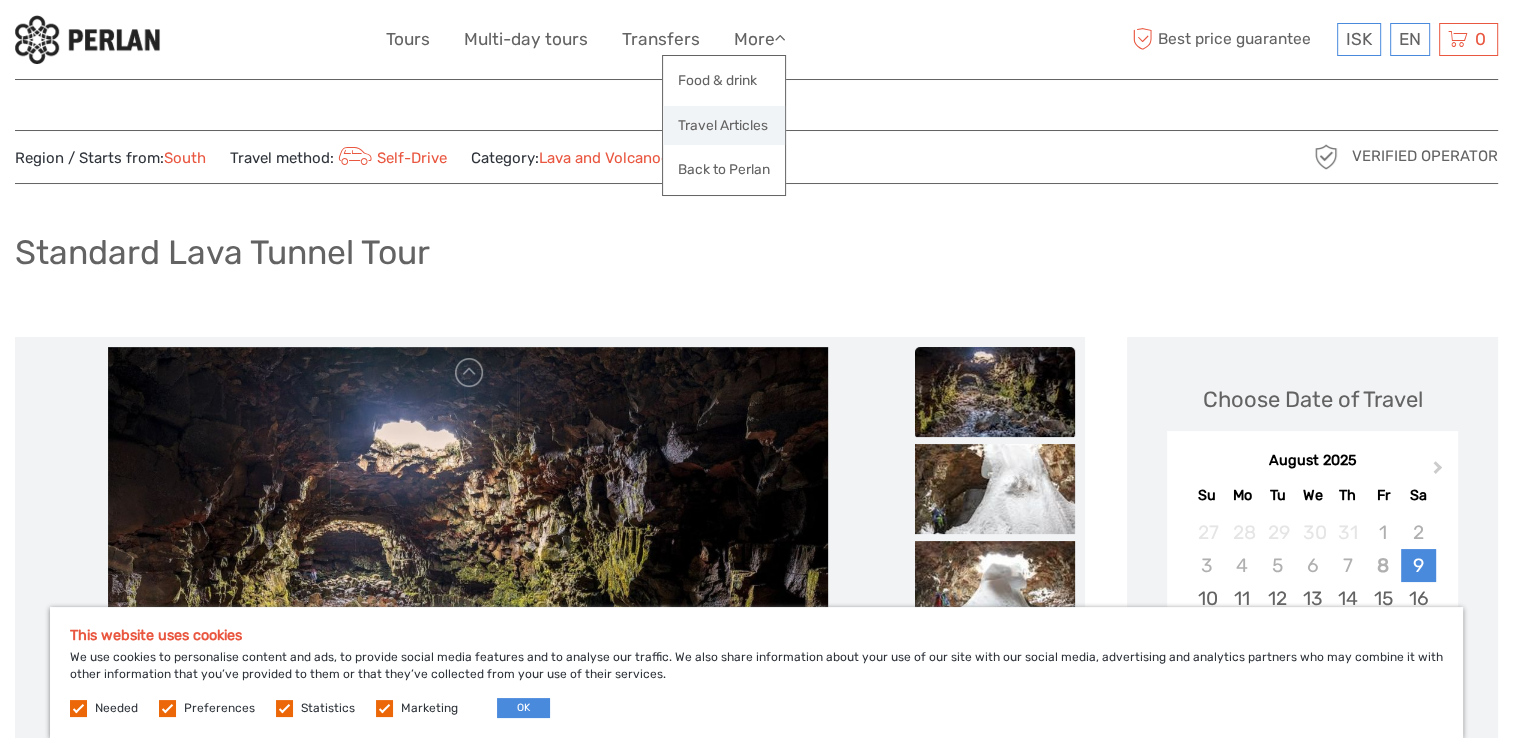 click on "Travel Articles" at bounding box center [724, 125] 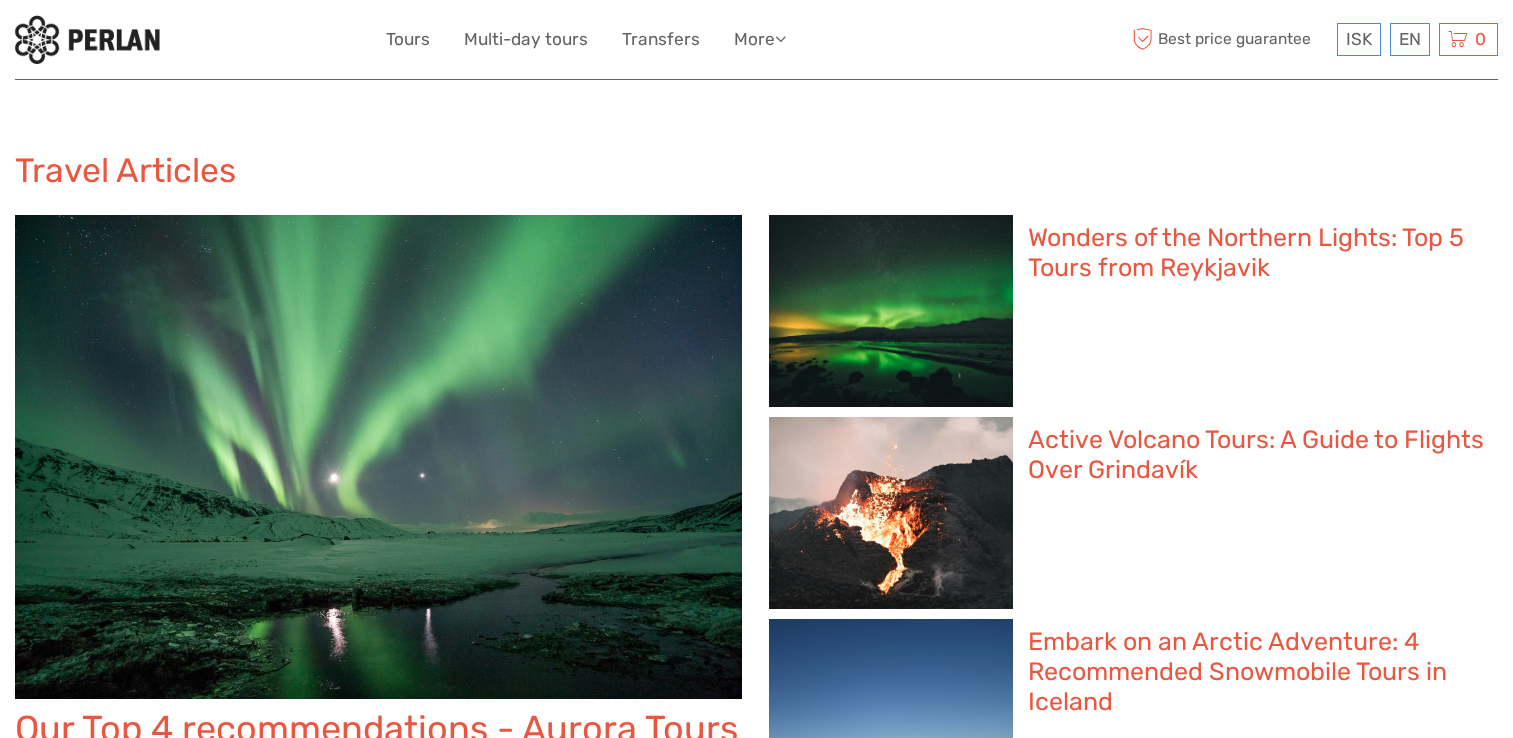 scroll, scrollTop: 0, scrollLeft: 0, axis: both 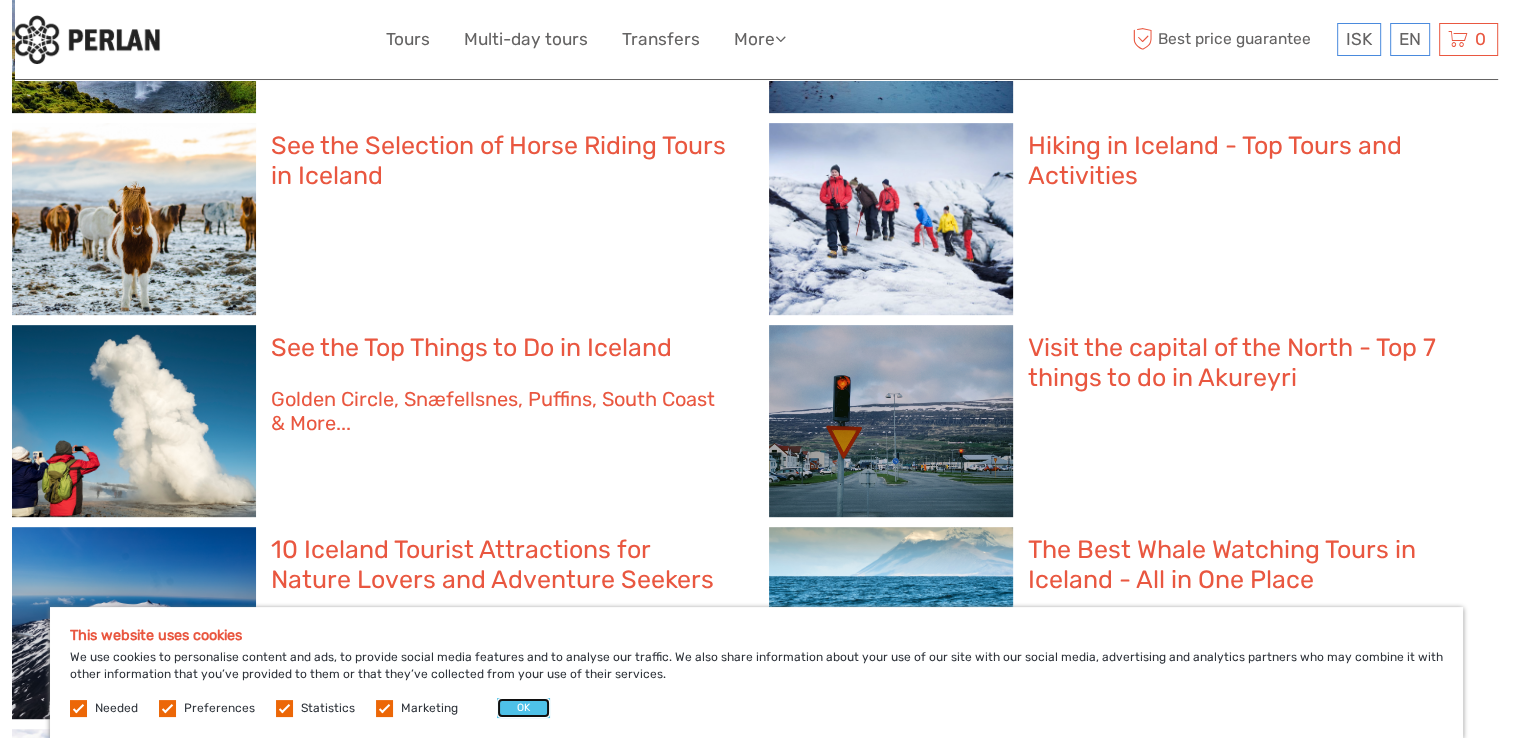 click on "OK" at bounding box center [523, 708] 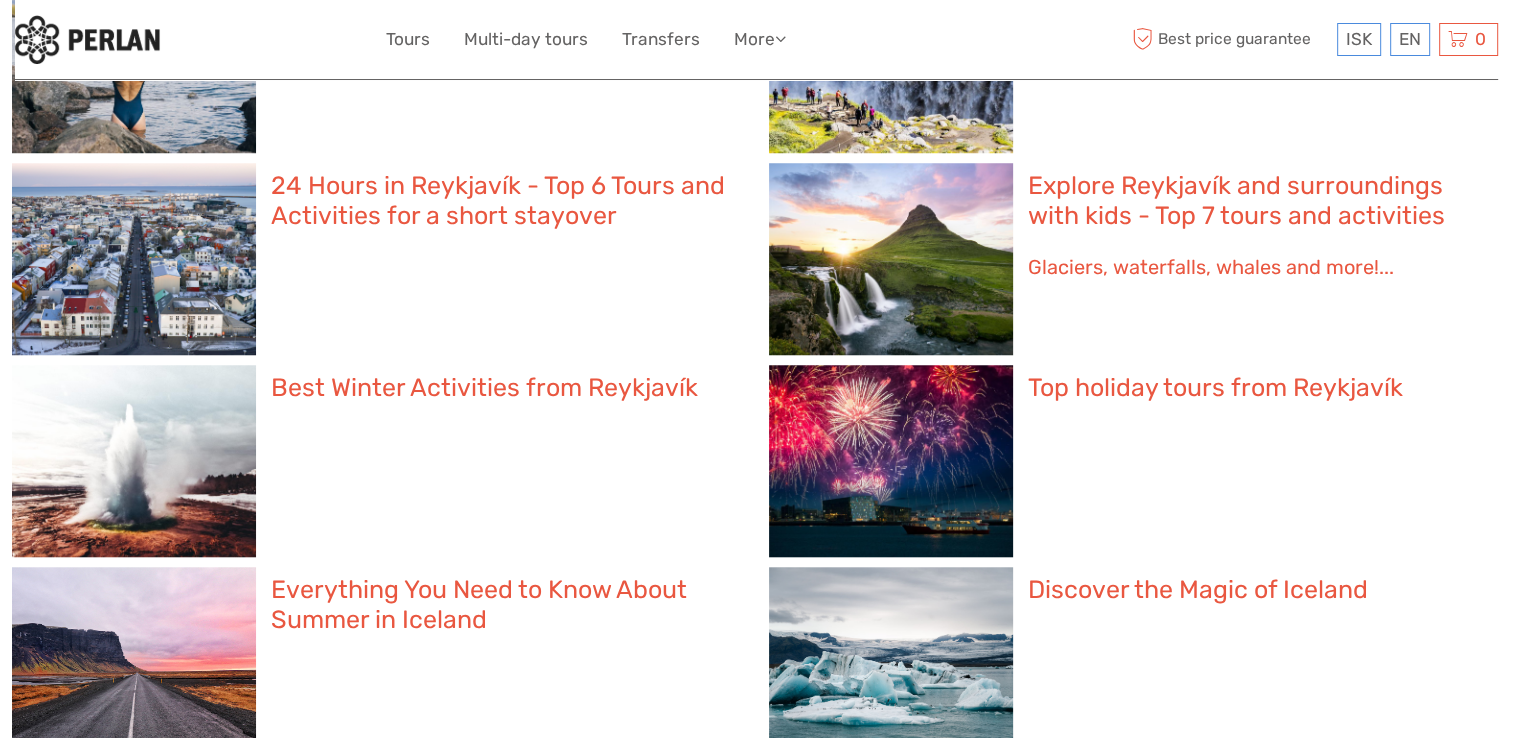 scroll, scrollTop: 1700, scrollLeft: 0, axis: vertical 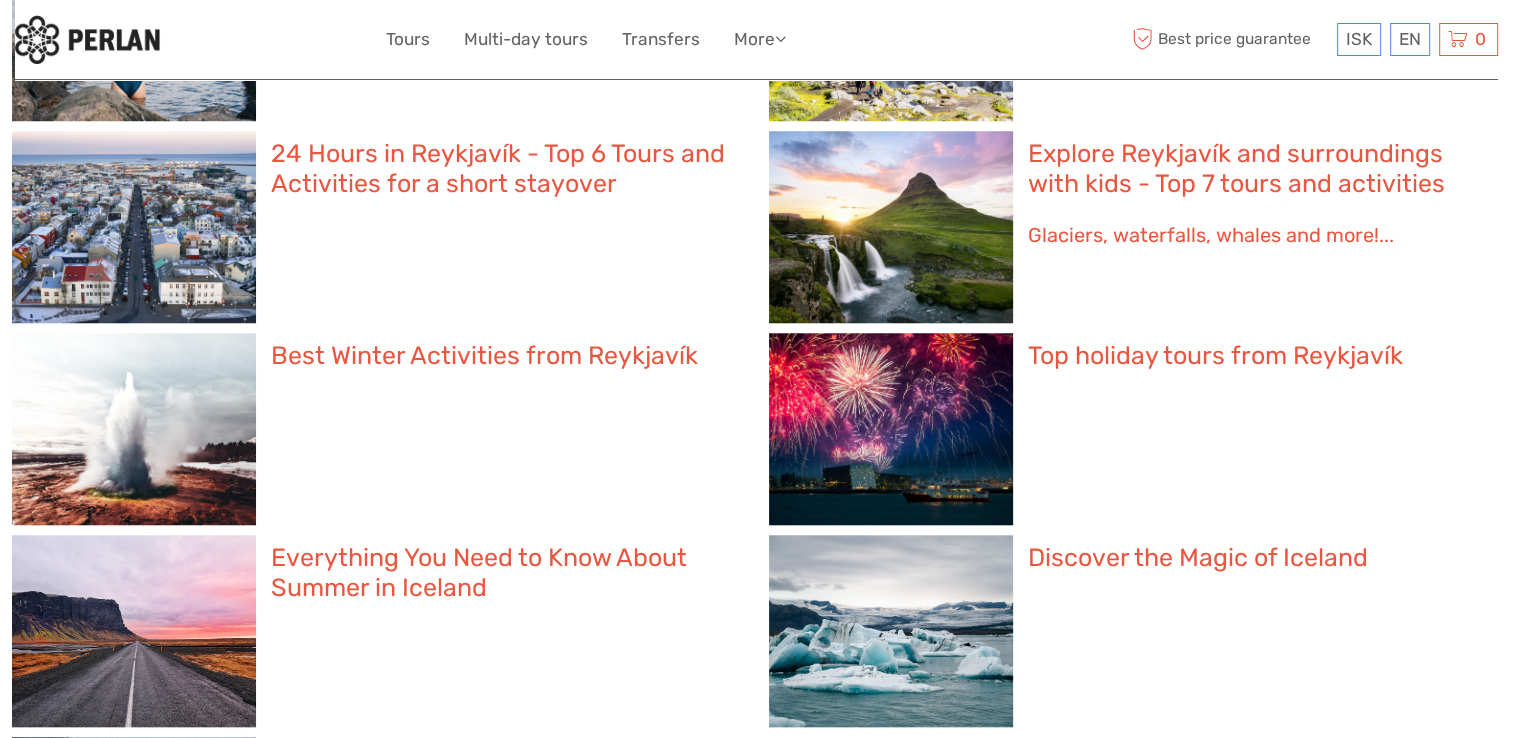 click on "24 Hours in Reykjavík - Top 6 Tours and Activities for a short stayover" at bounding box center [500, 169] 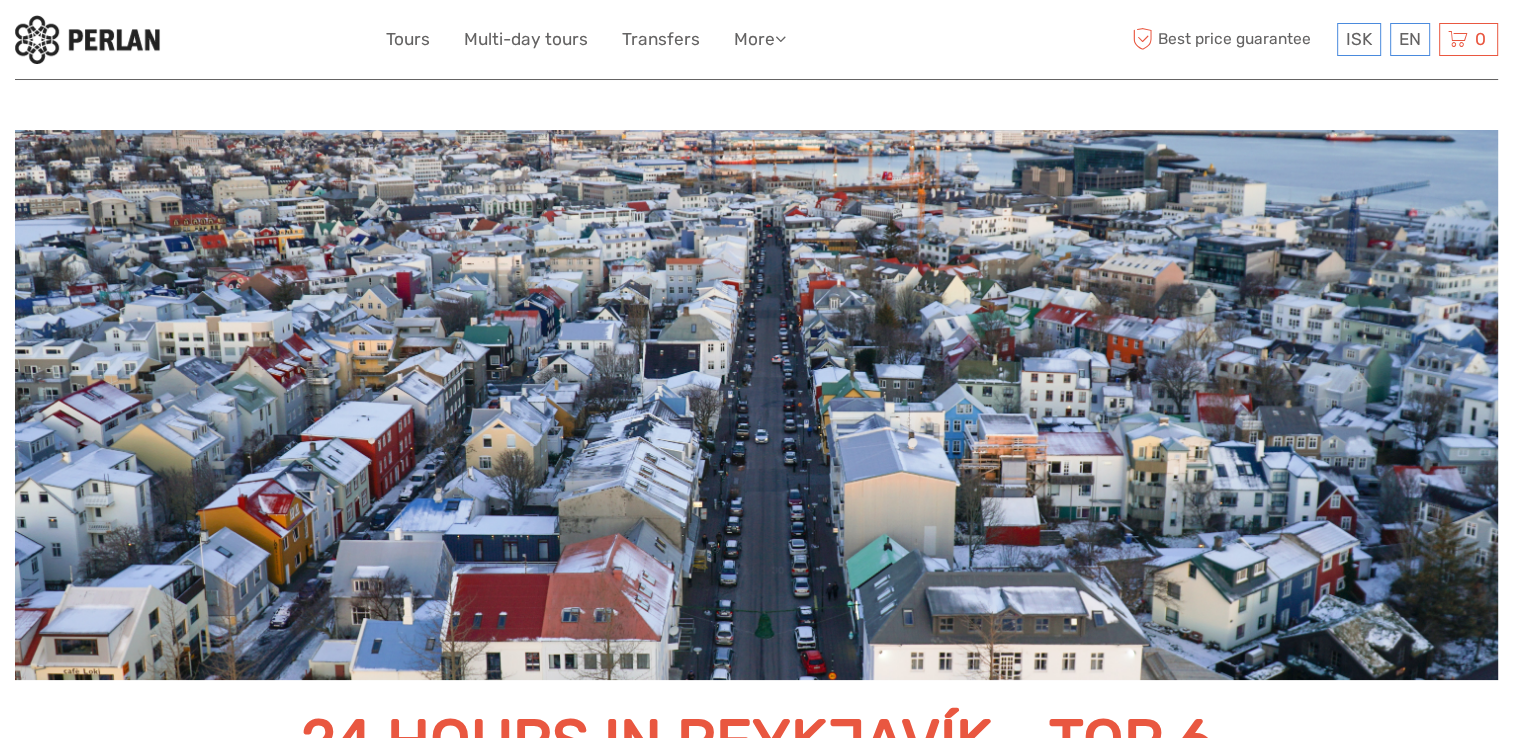 scroll, scrollTop: 400, scrollLeft: 0, axis: vertical 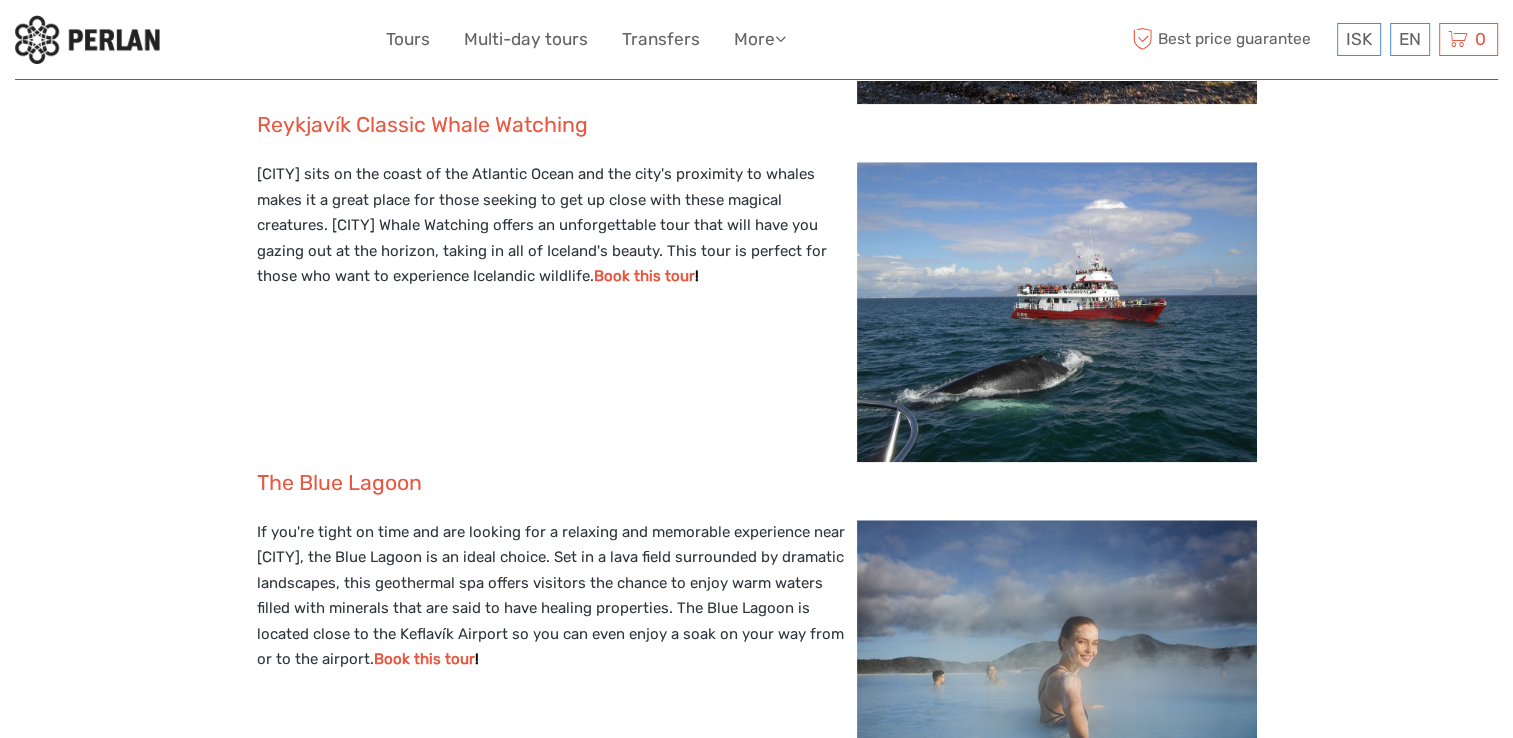 click on "Book this tour" at bounding box center (644, 276) 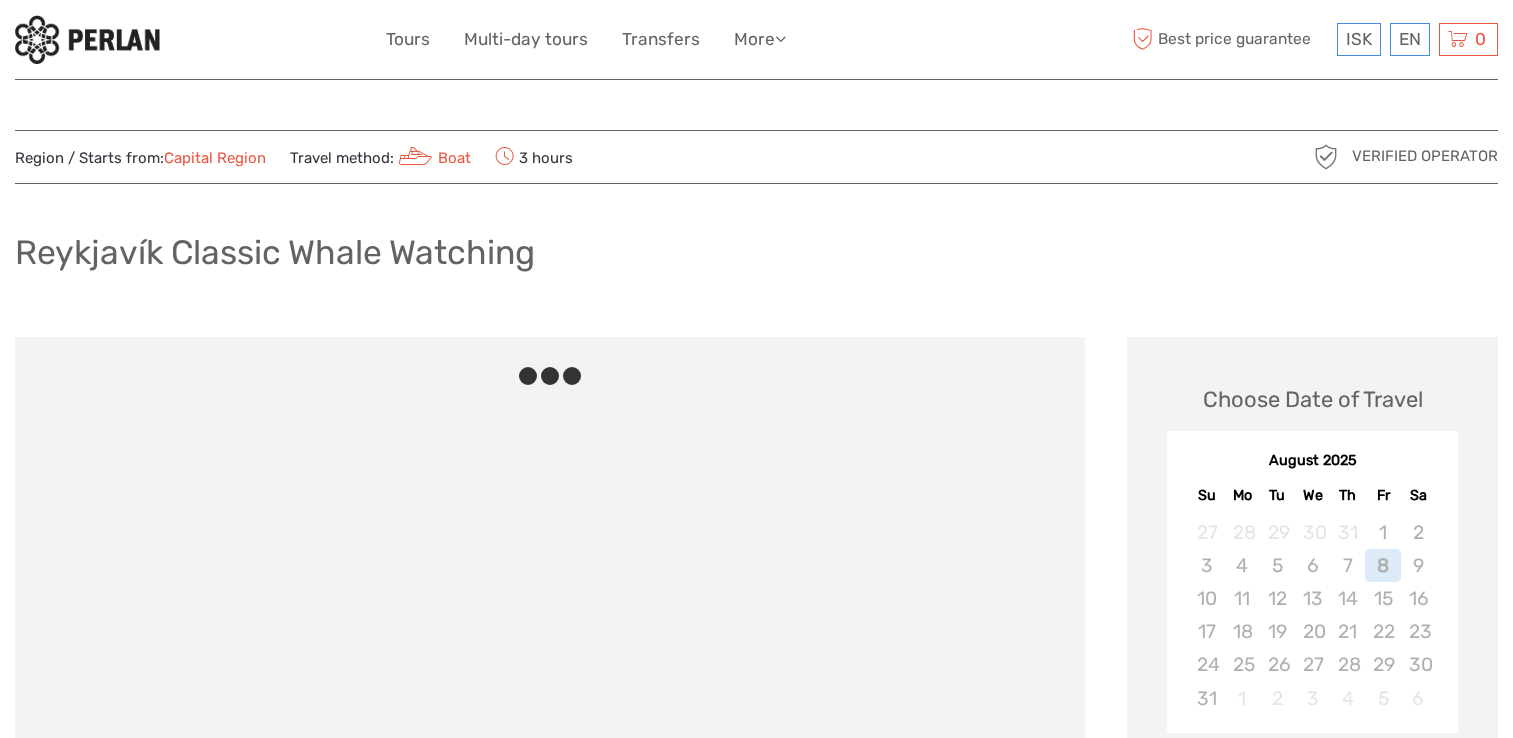 scroll, scrollTop: 0, scrollLeft: 0, axis: both 